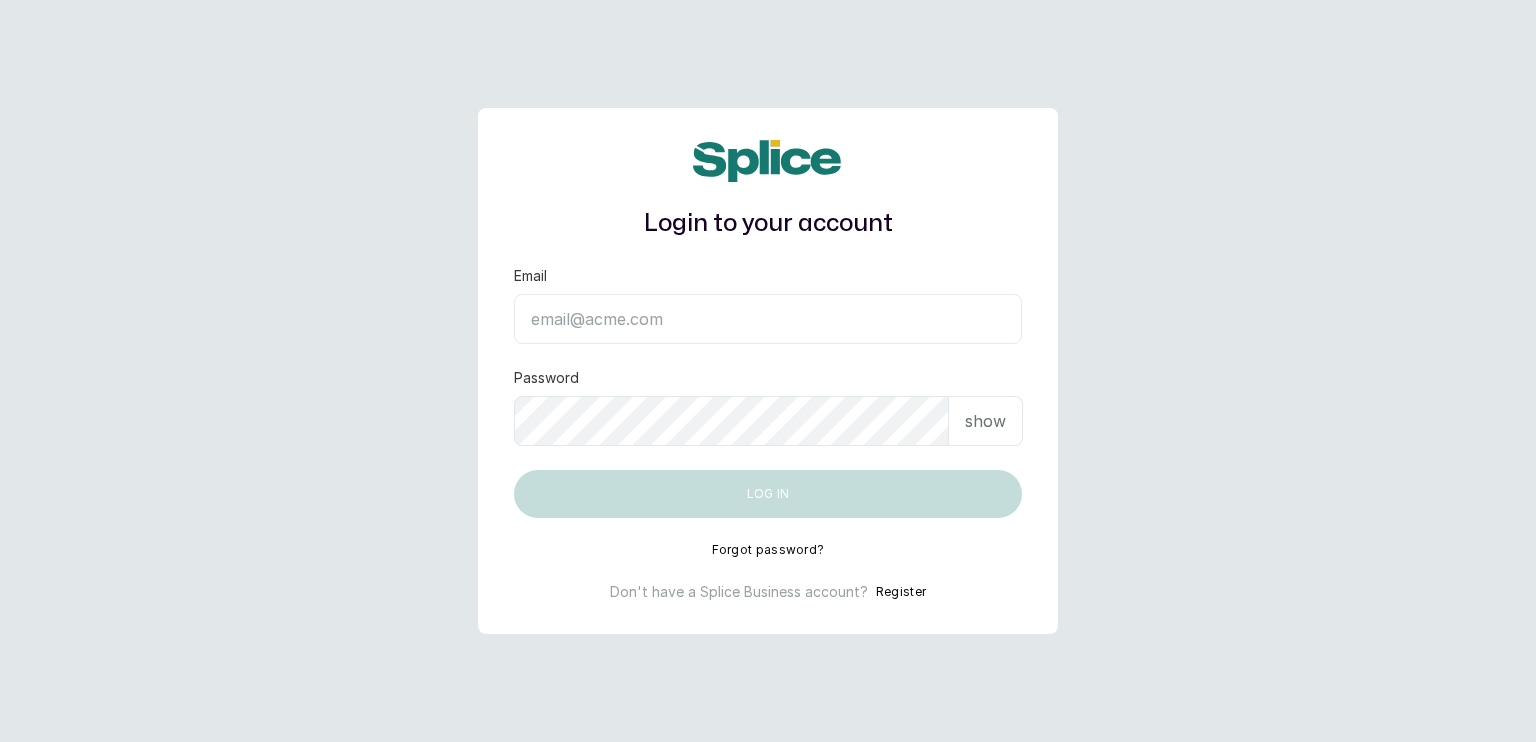 scroll, scrollTop: 0, scrollLeft: 0, axis: both 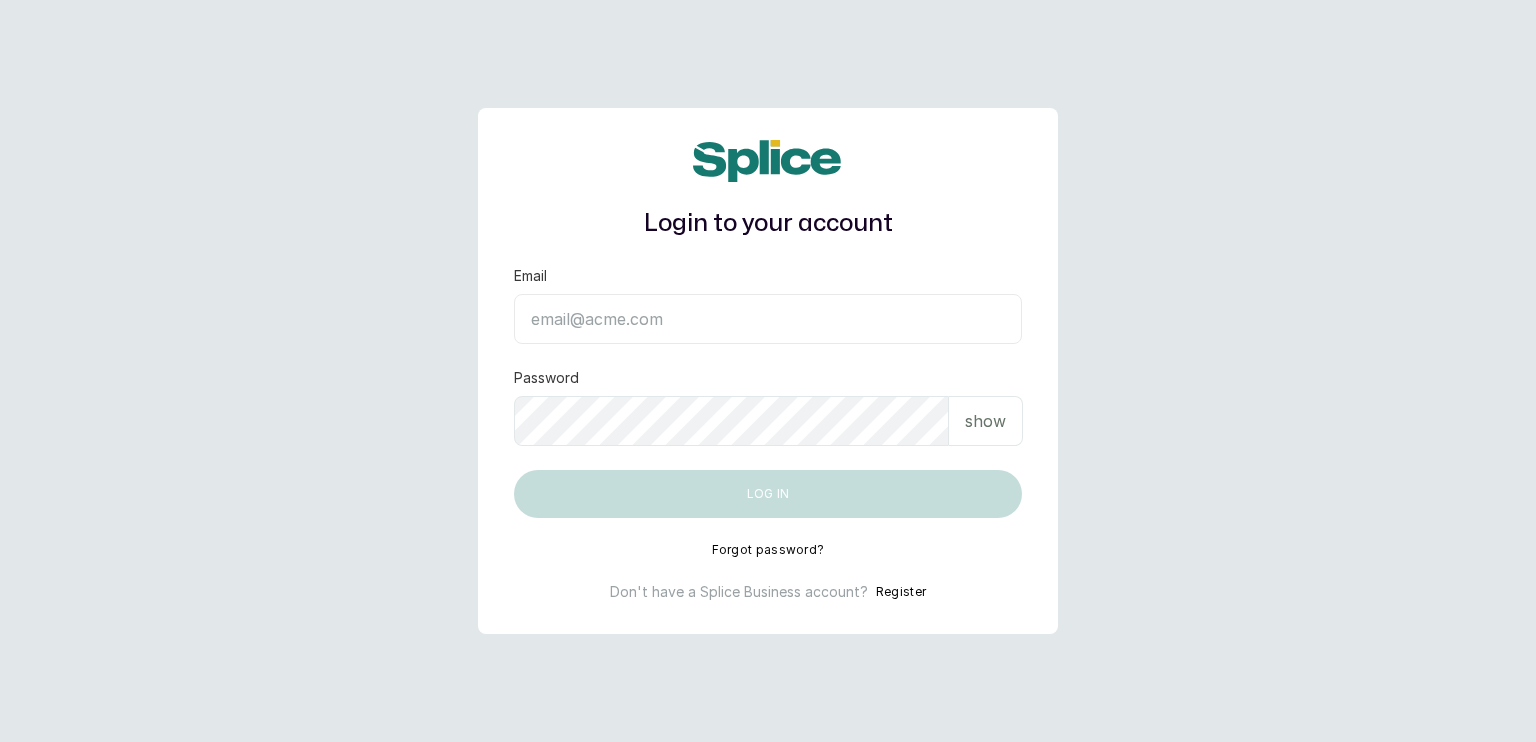 type on "[USERNAME]@[DOMAIN]" 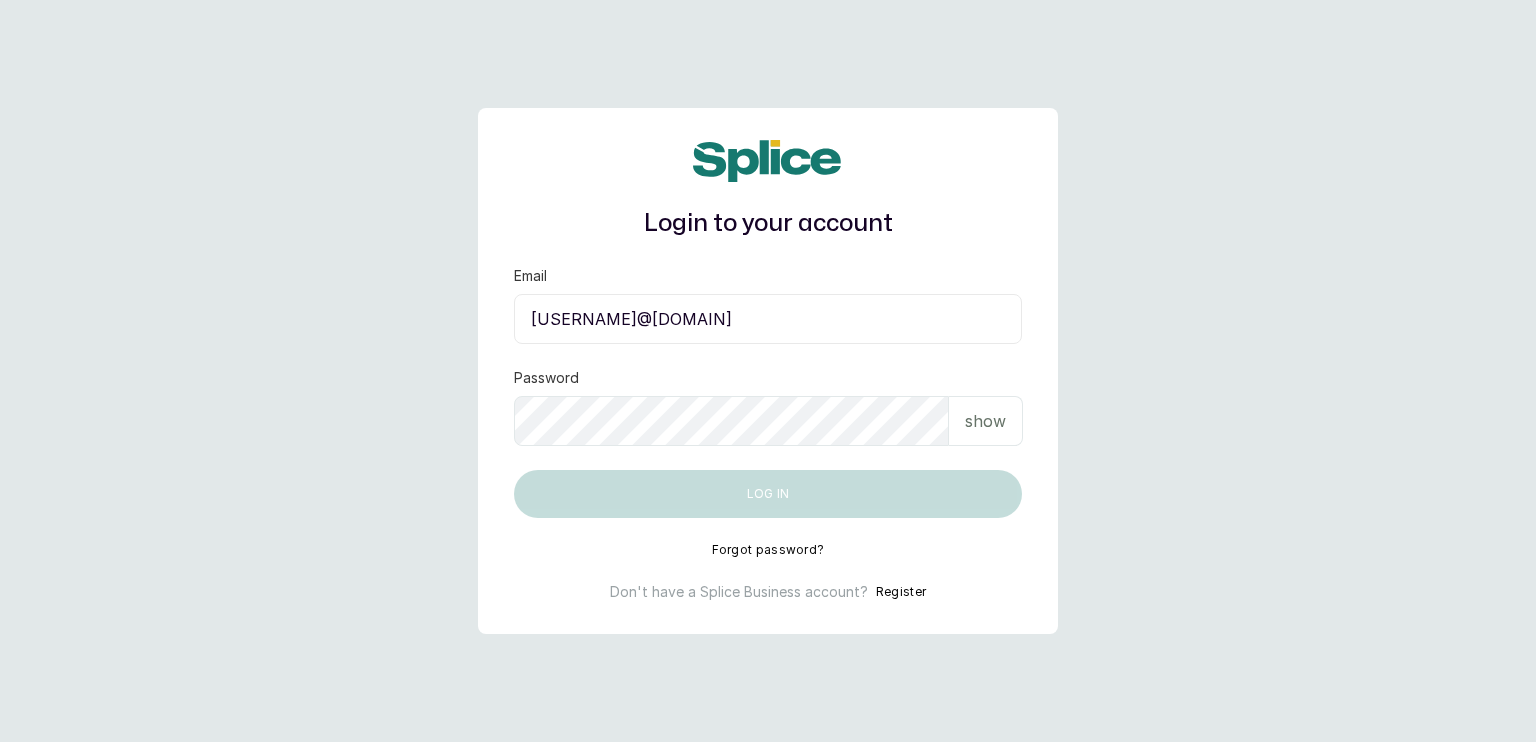 click on "show" at bounding box center (985, 421) 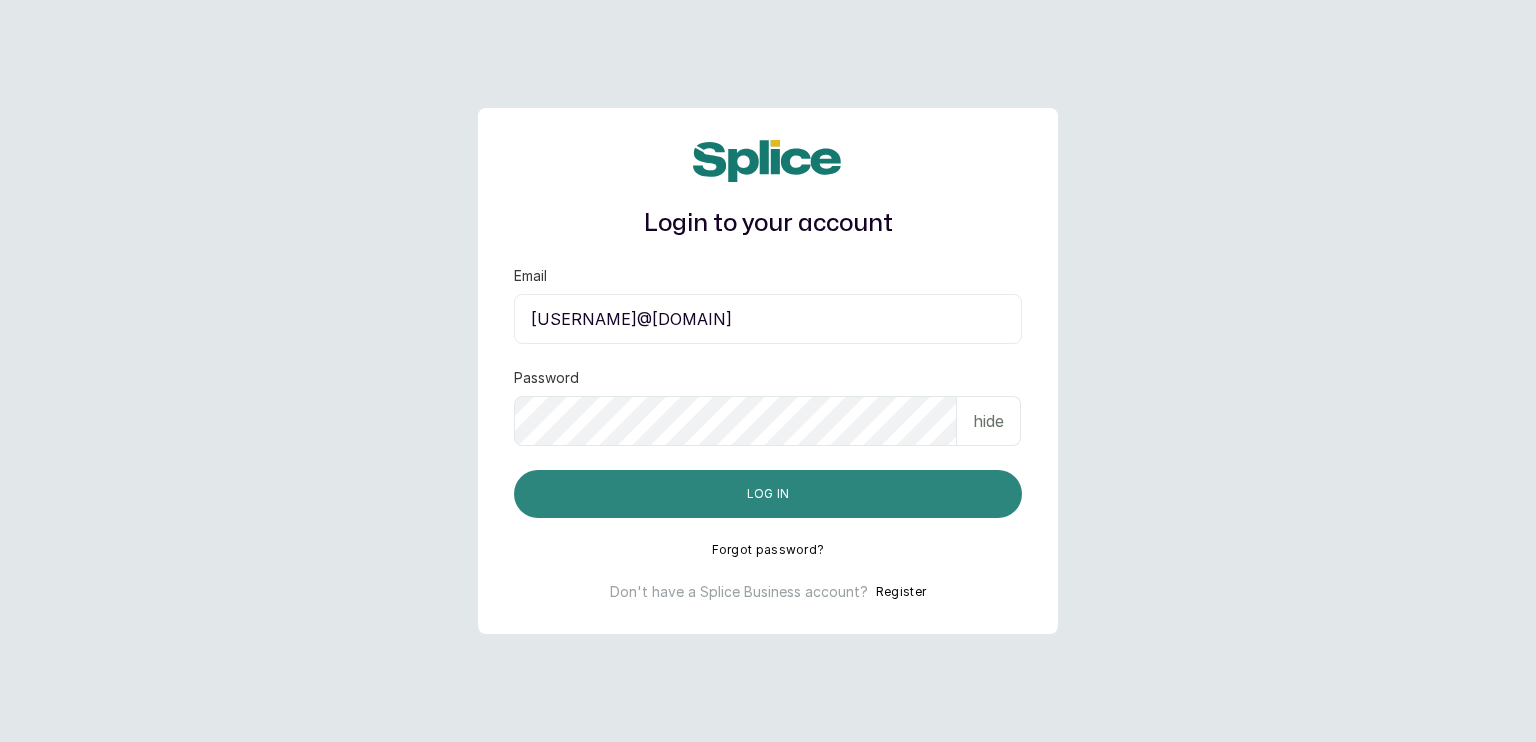 click on "Log in" at bounding box center [768, 494] 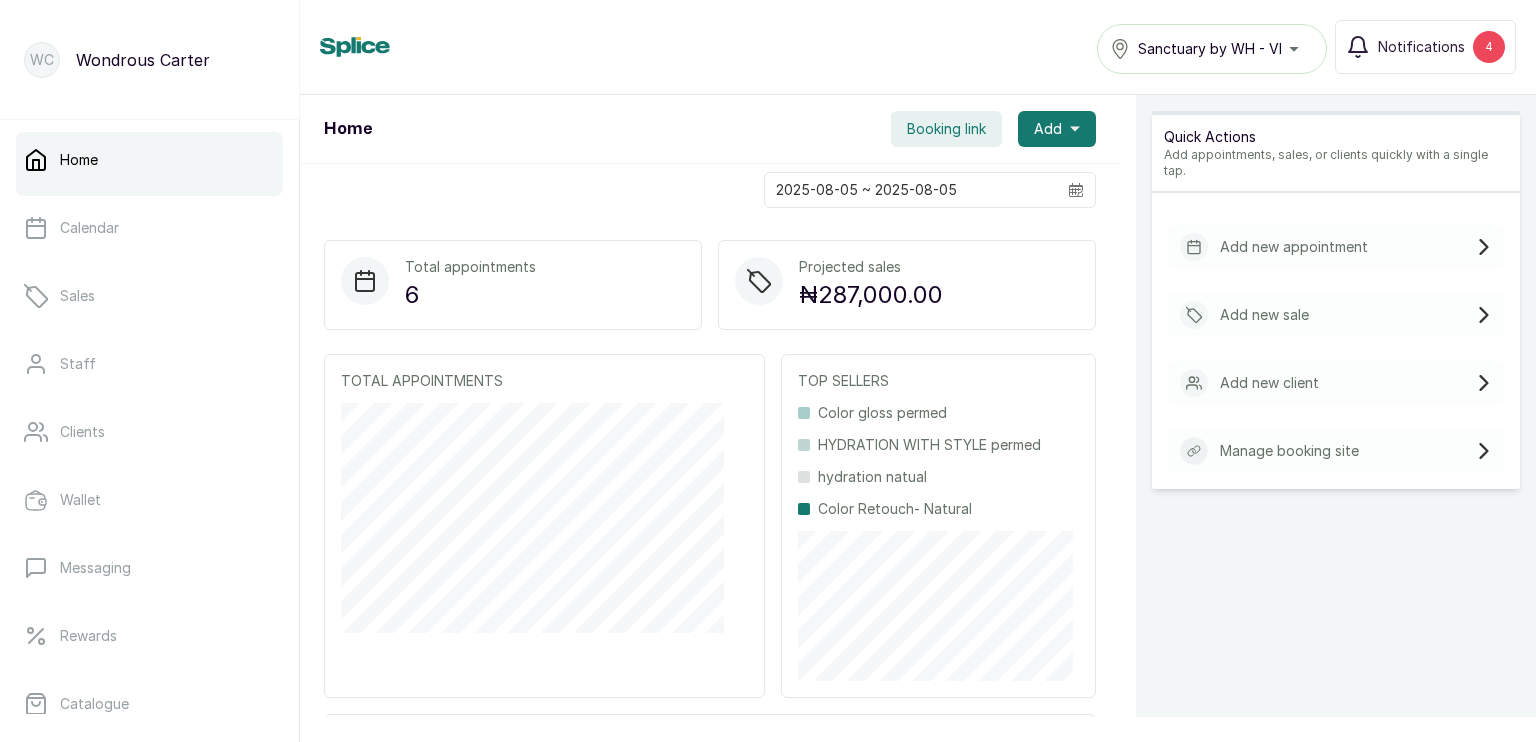 scroll, scrollTop: 0, scrollLeft: 0, axis: both 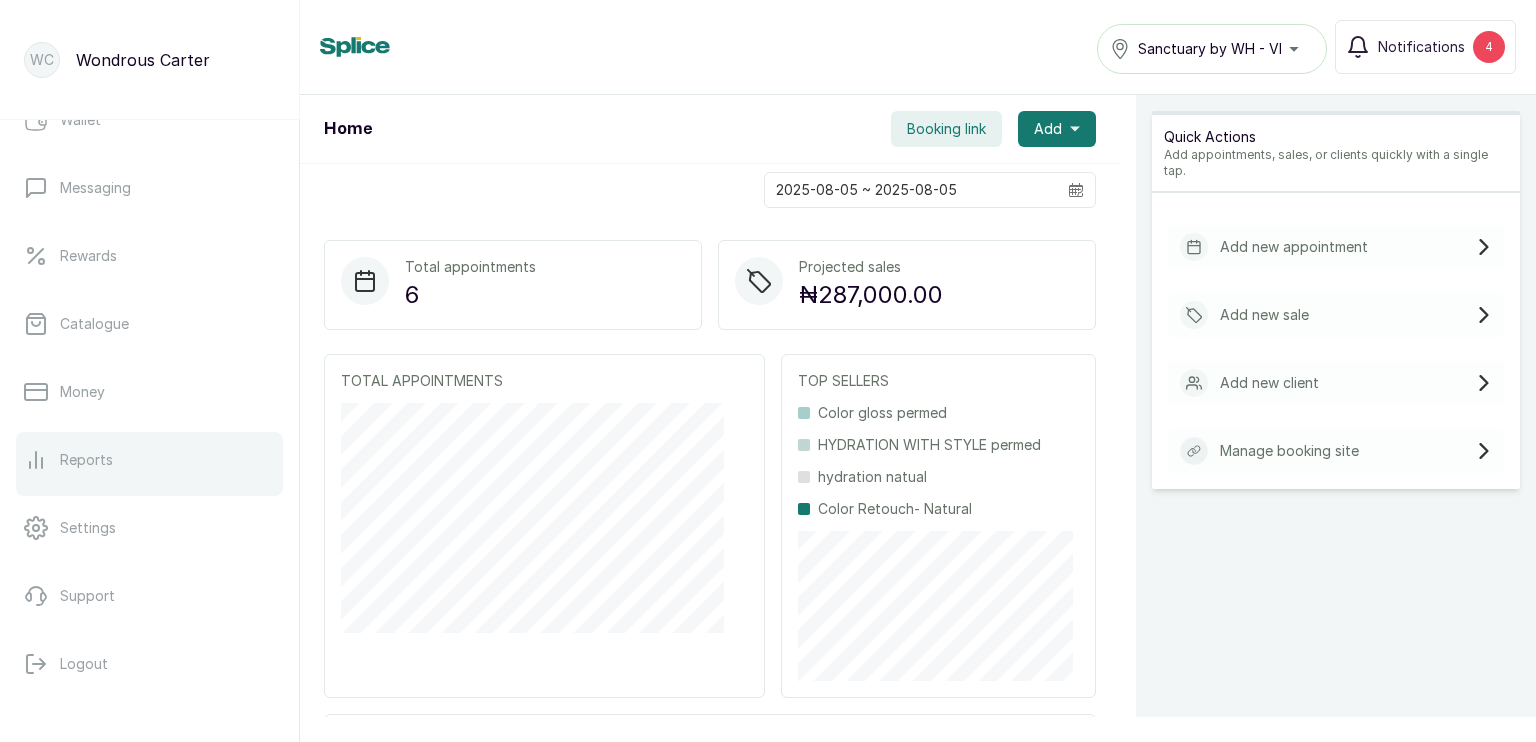 click on "Reports" at bounding box center (86, 460) 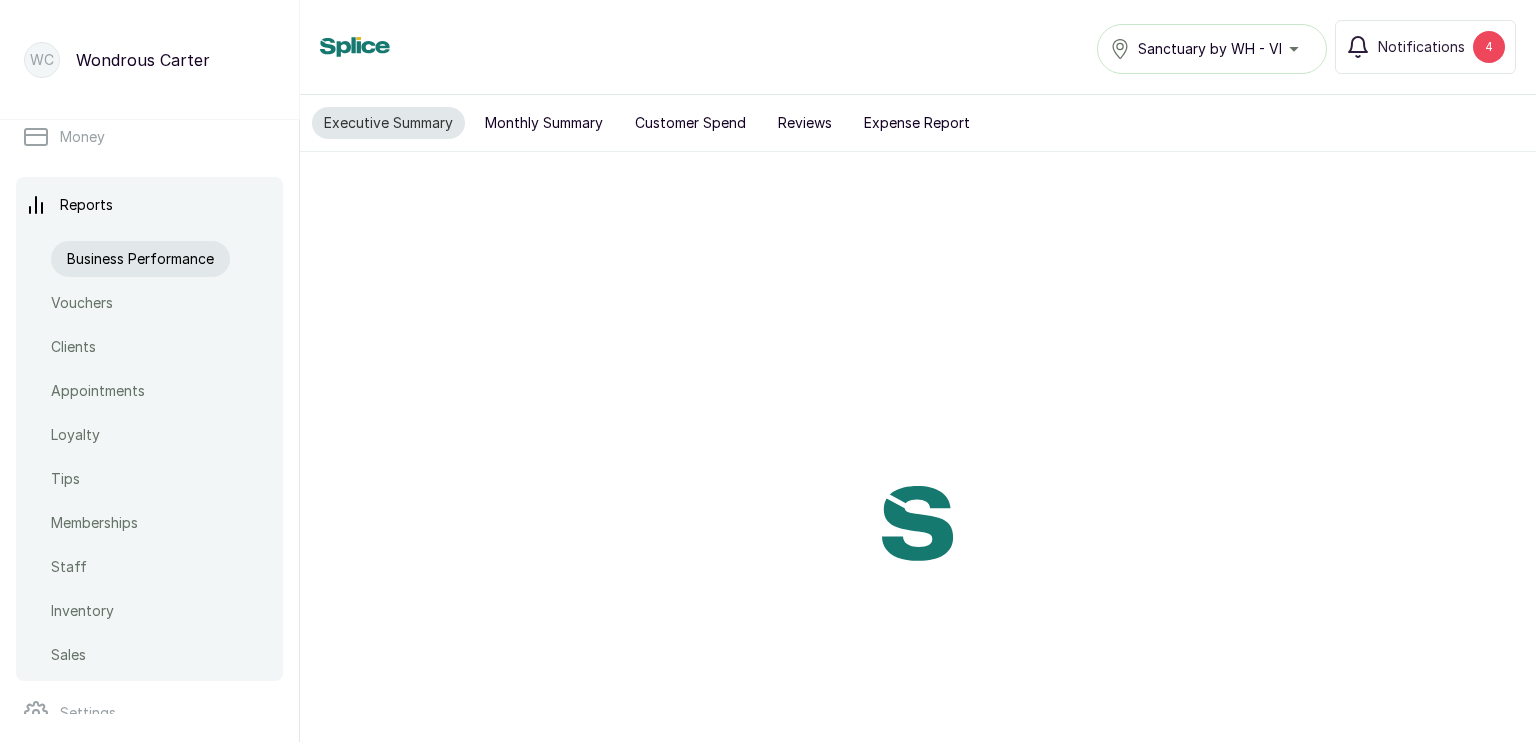 scroll, scrollTop: 688, scrollLeft: 0, axis: vertical 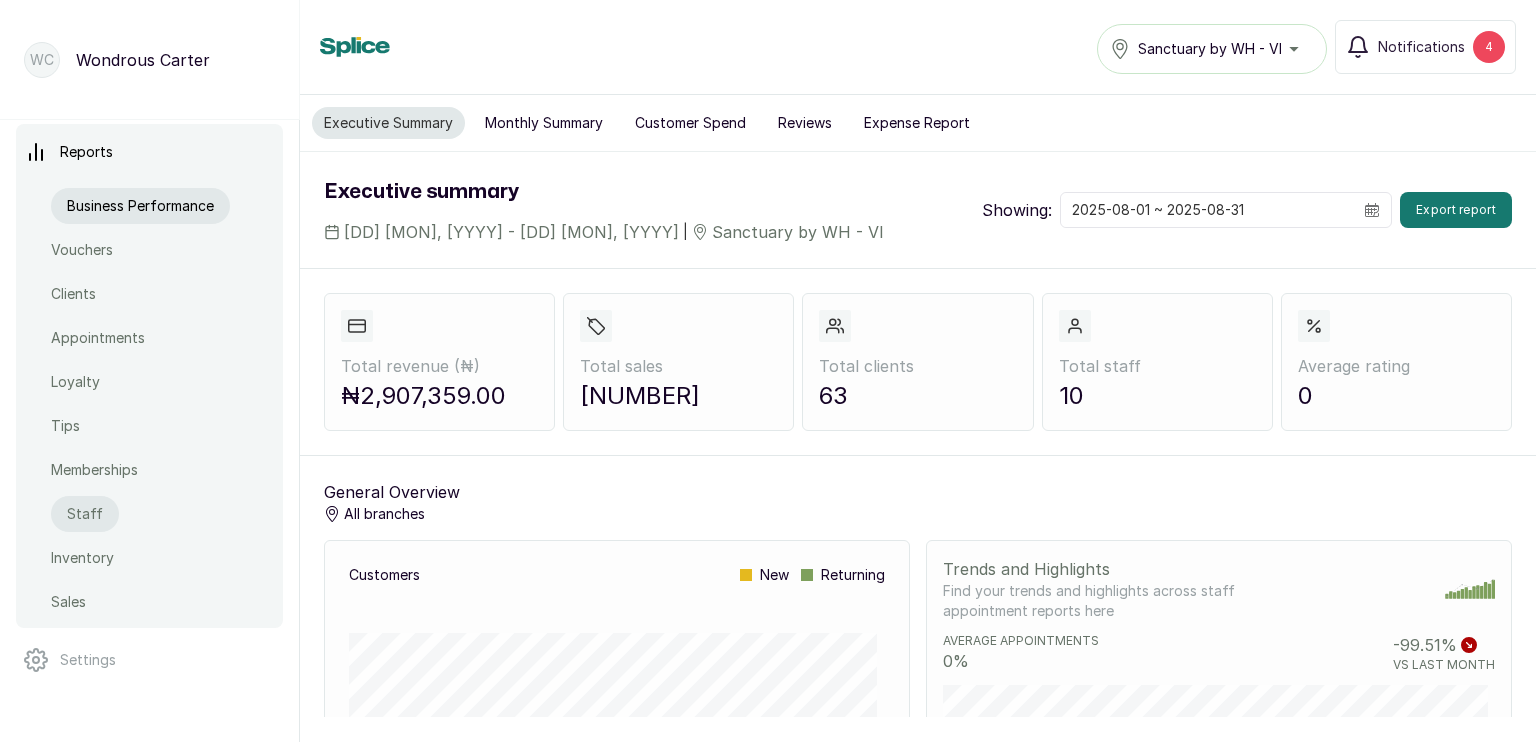 click on "Staff" at bounding box center [85, 514] 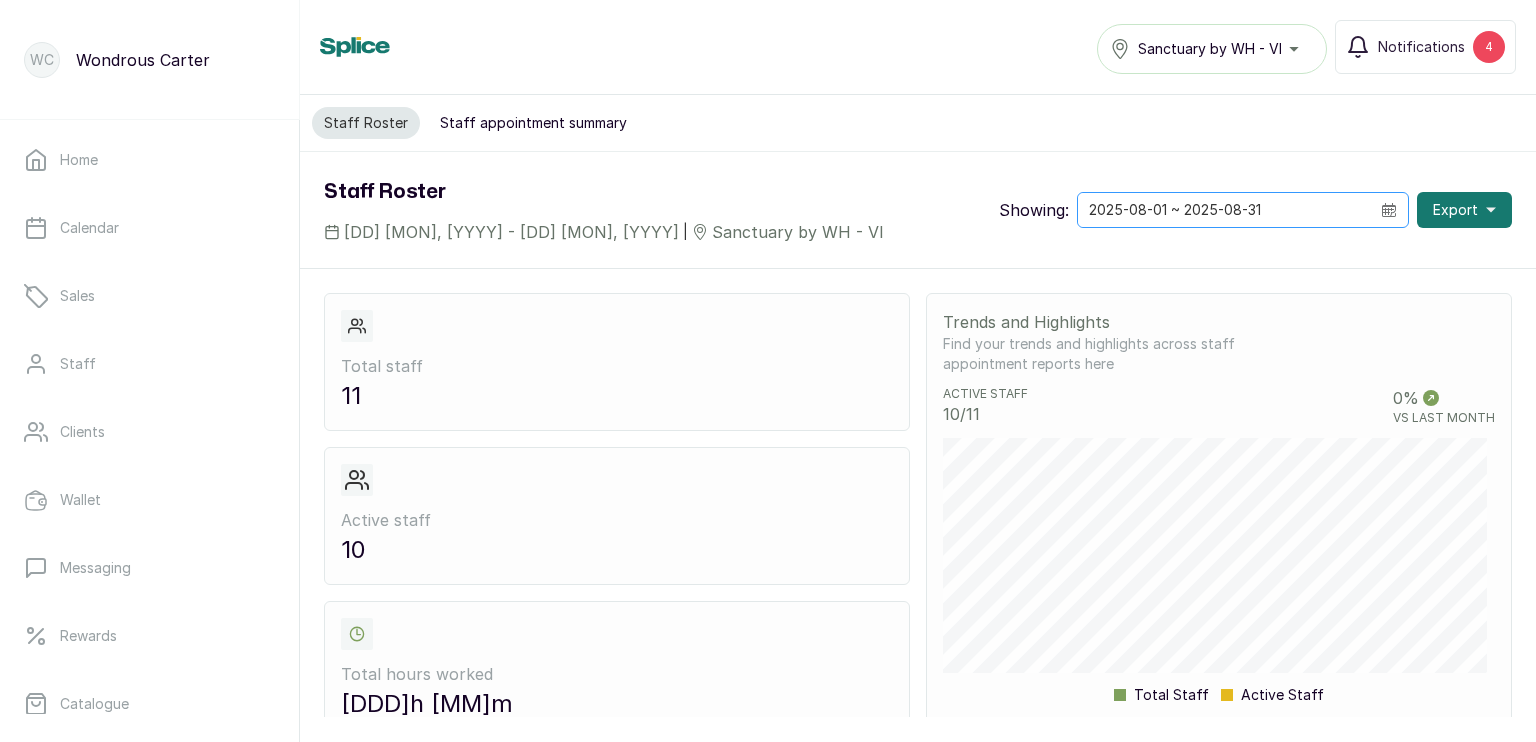 click 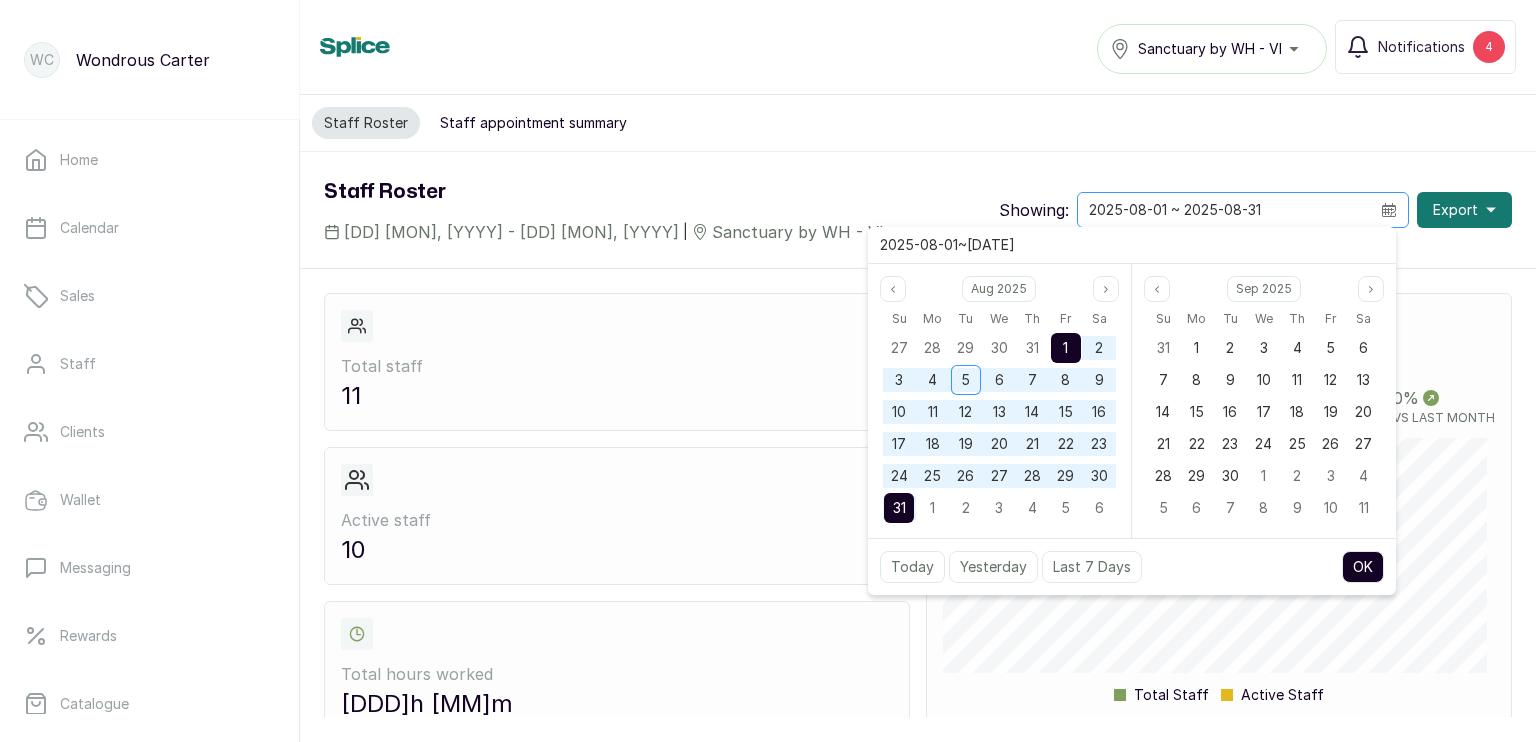 click 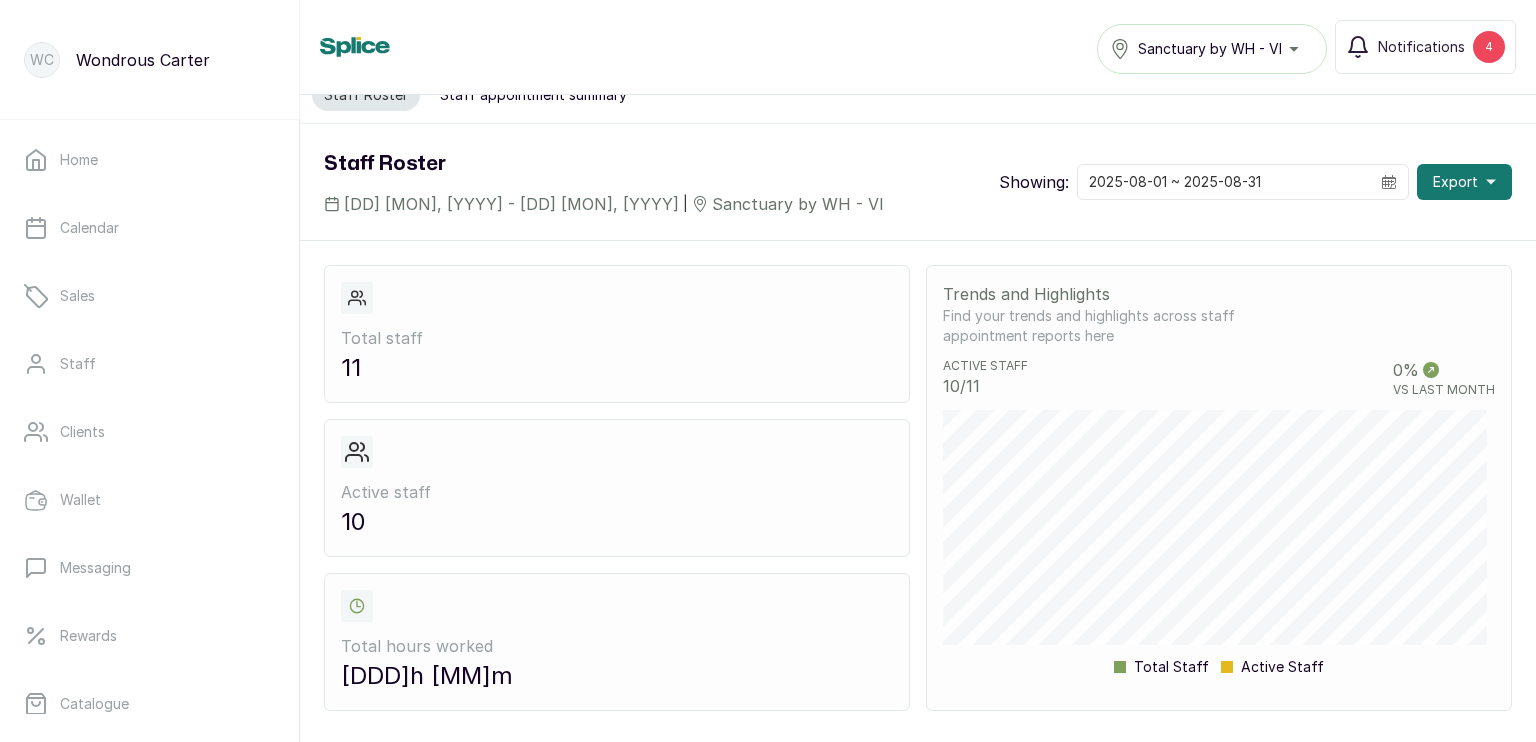 scroll, scrollTop: 0, scrollLeft: 0, axis: both 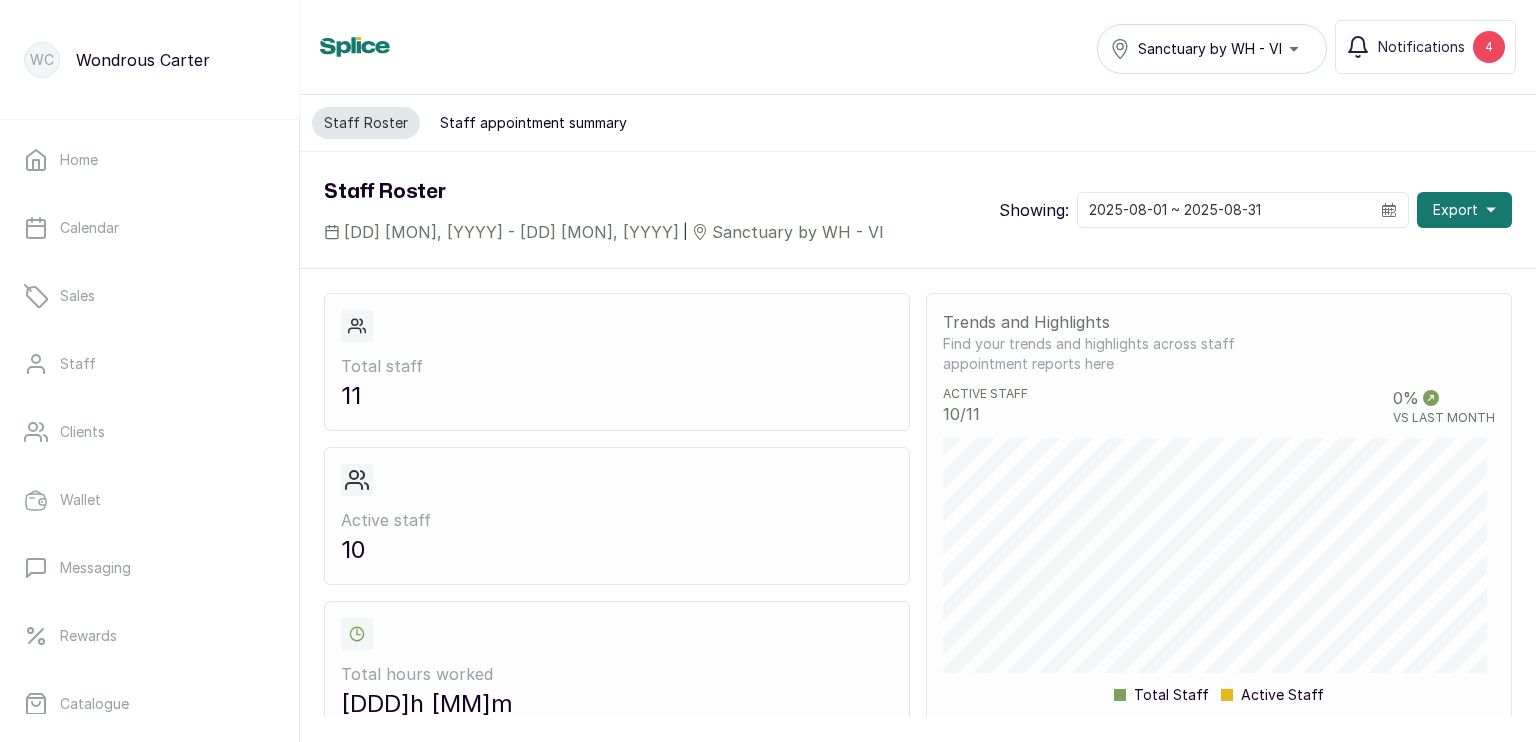 click on "Staff appointment summary" at bounding box center [533, 123] 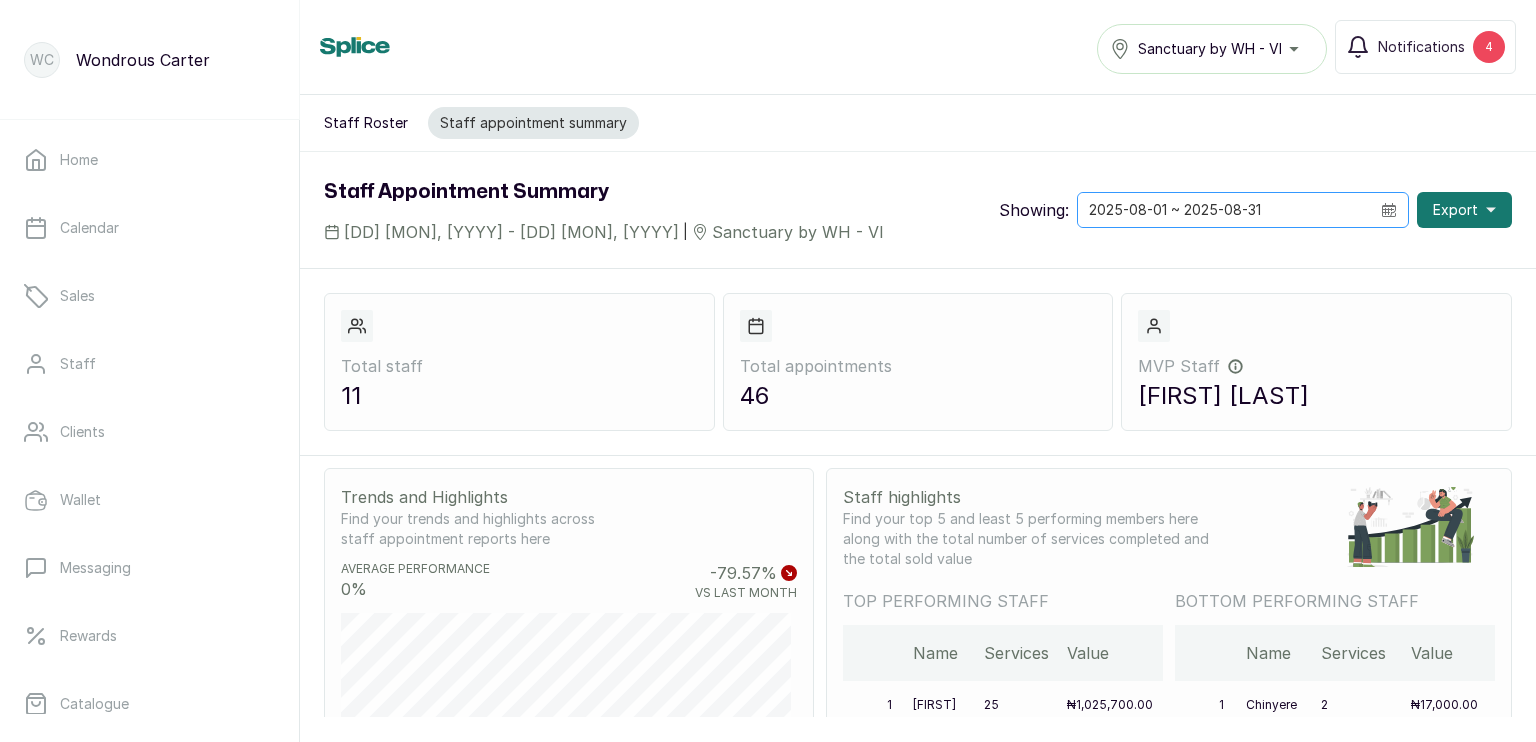 click 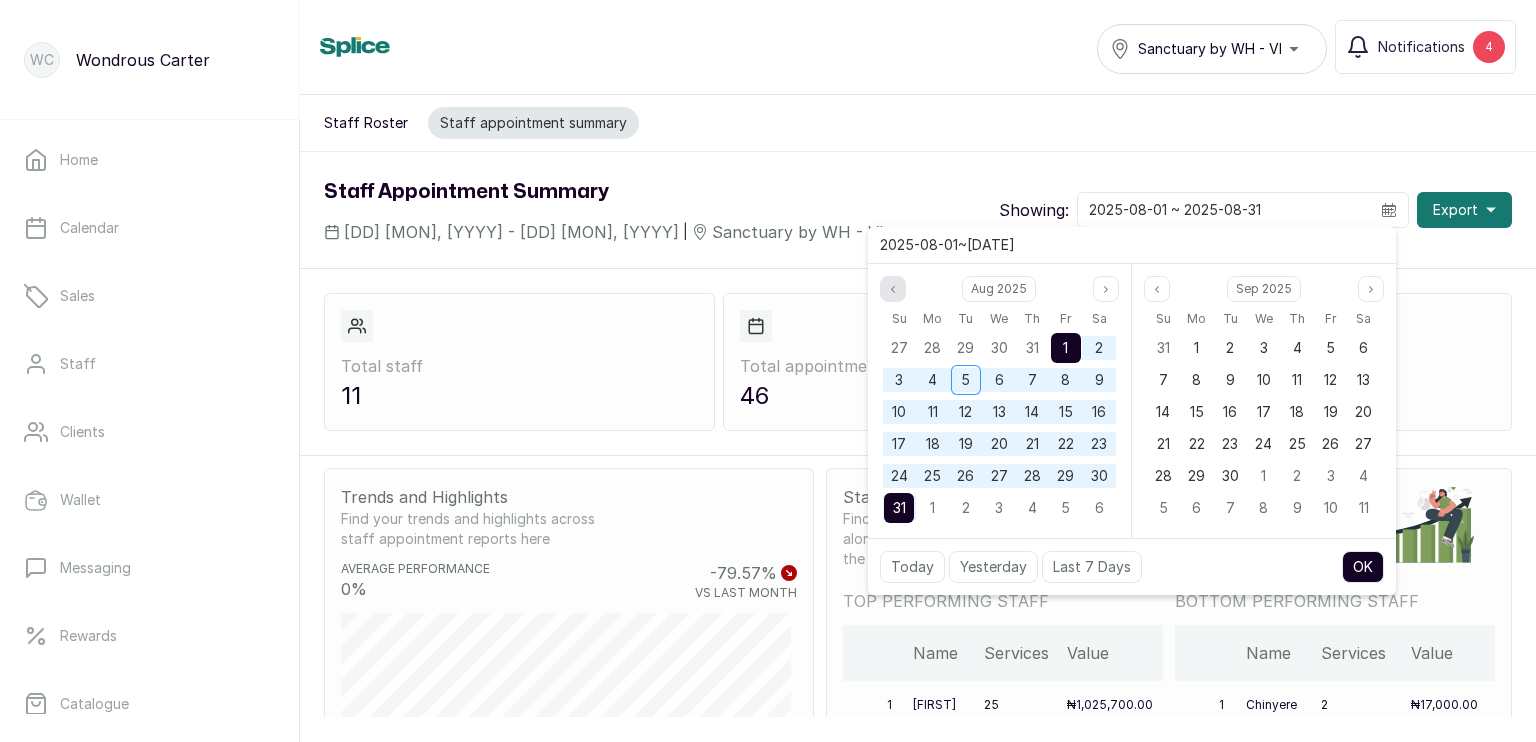 click 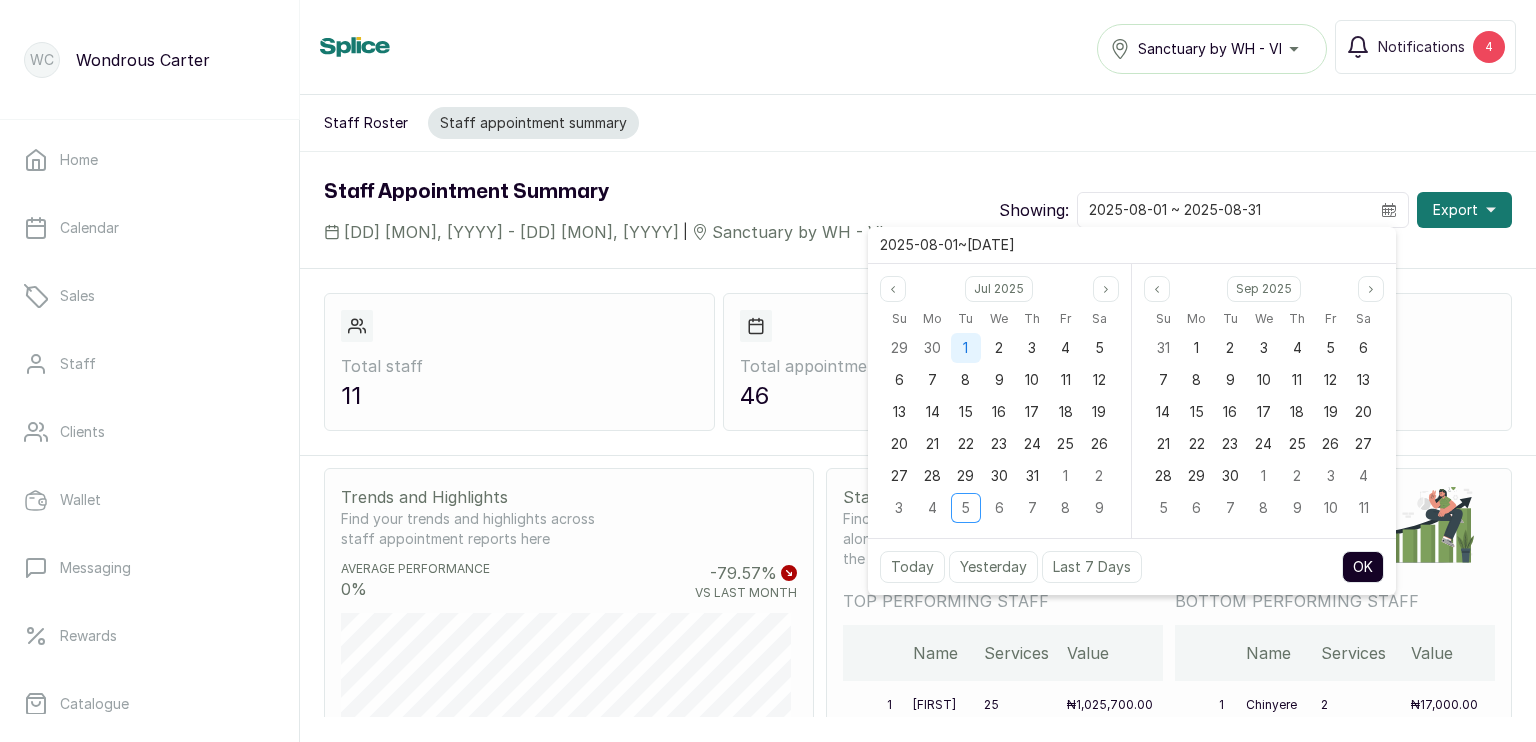 click on "1" at bounding box center [965, 347] 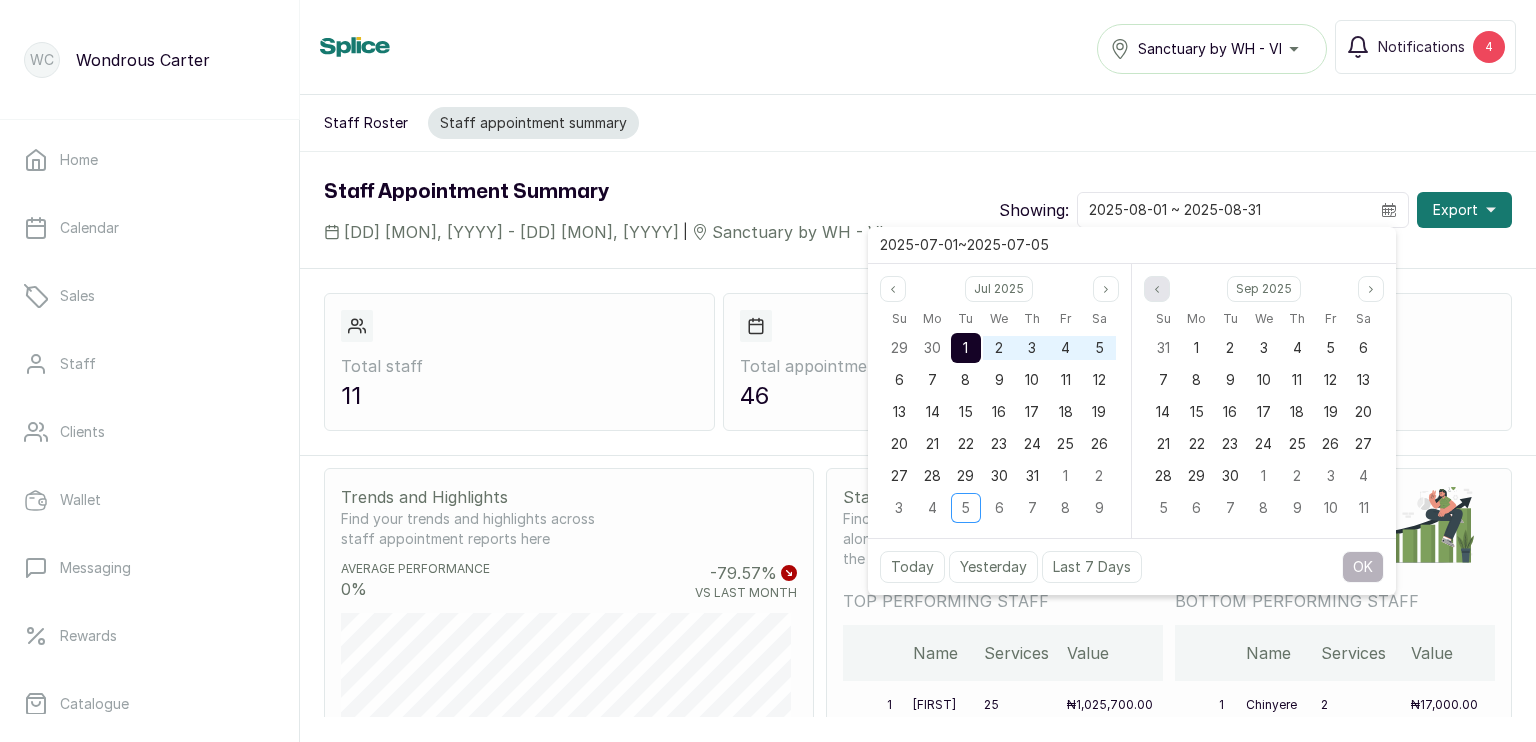 click 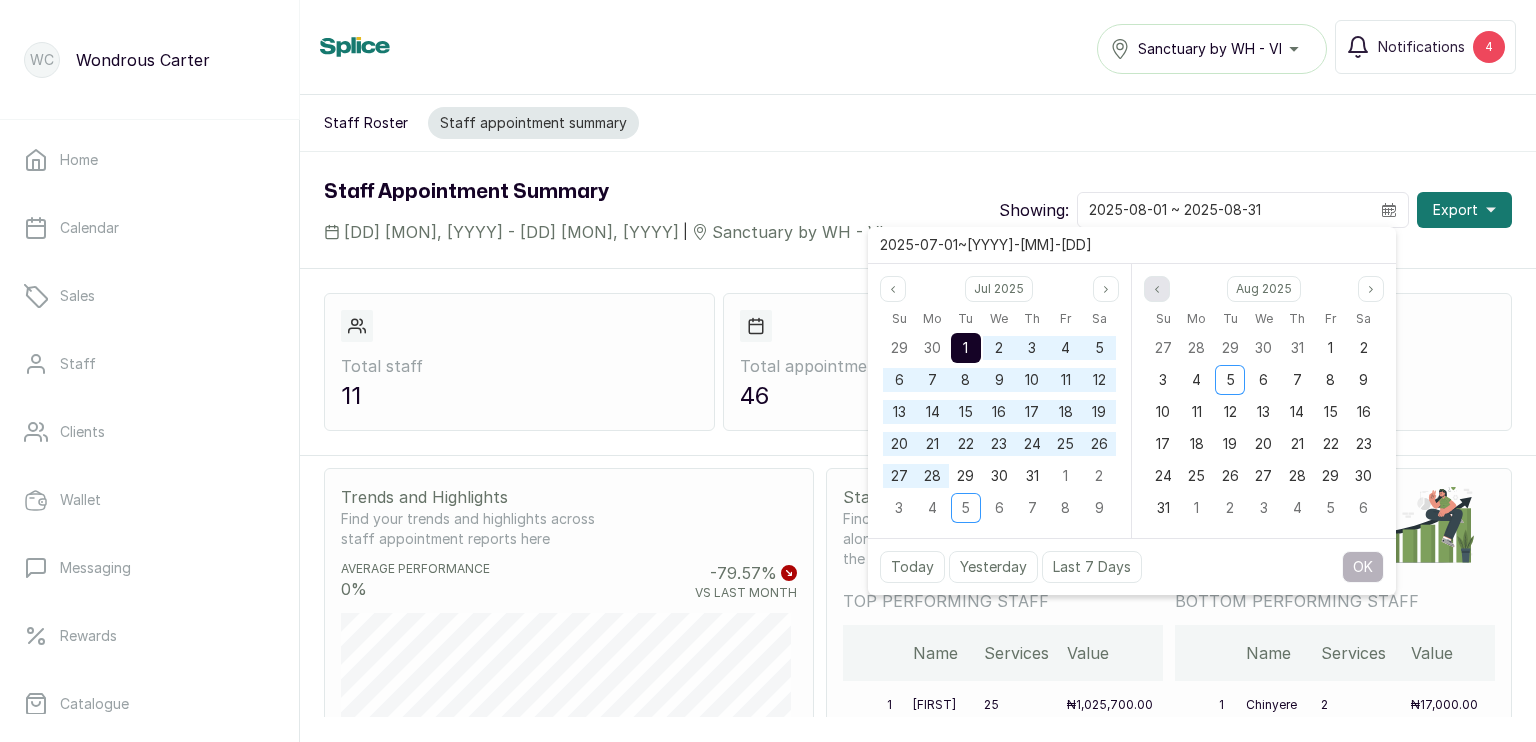 click 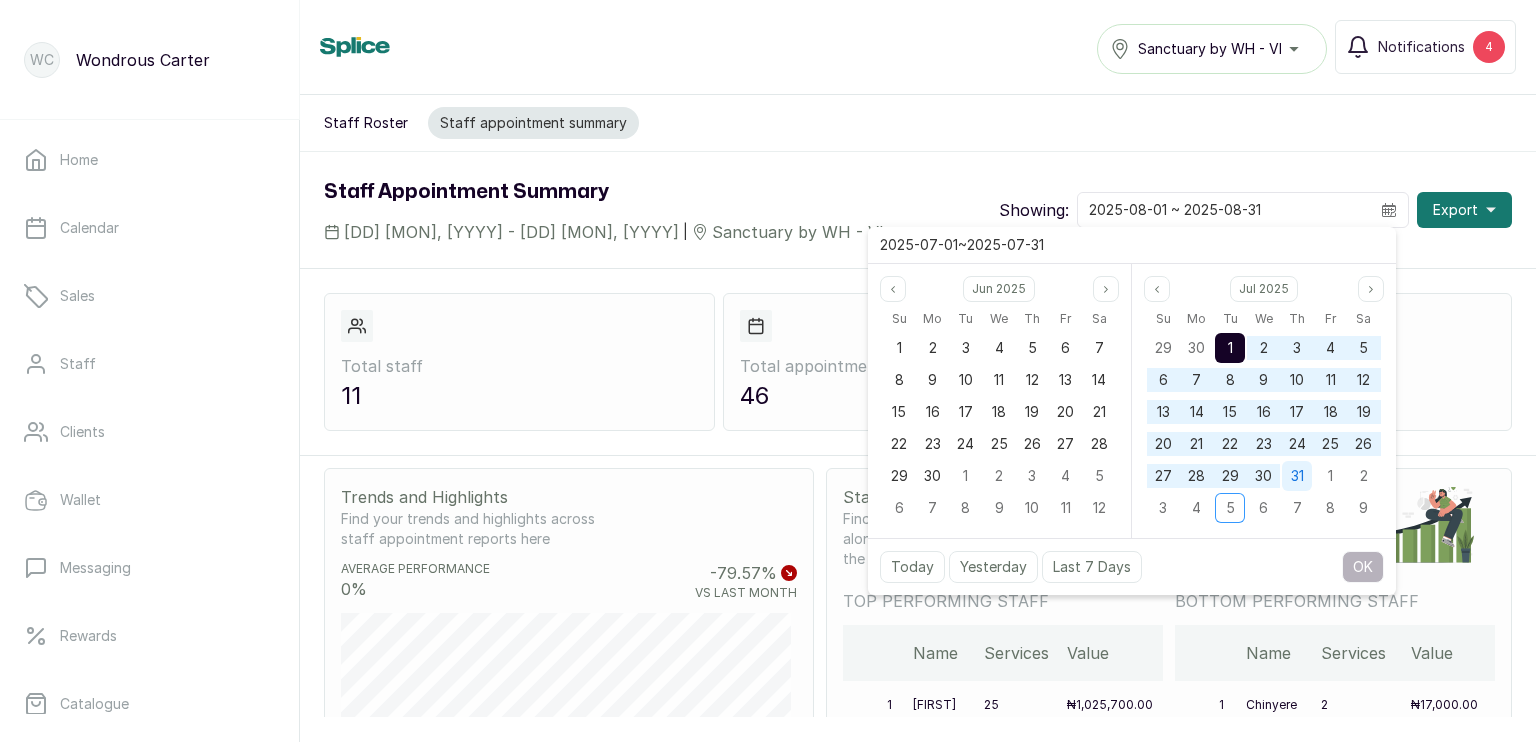 click on "31" at bounding box center [1297, 475] 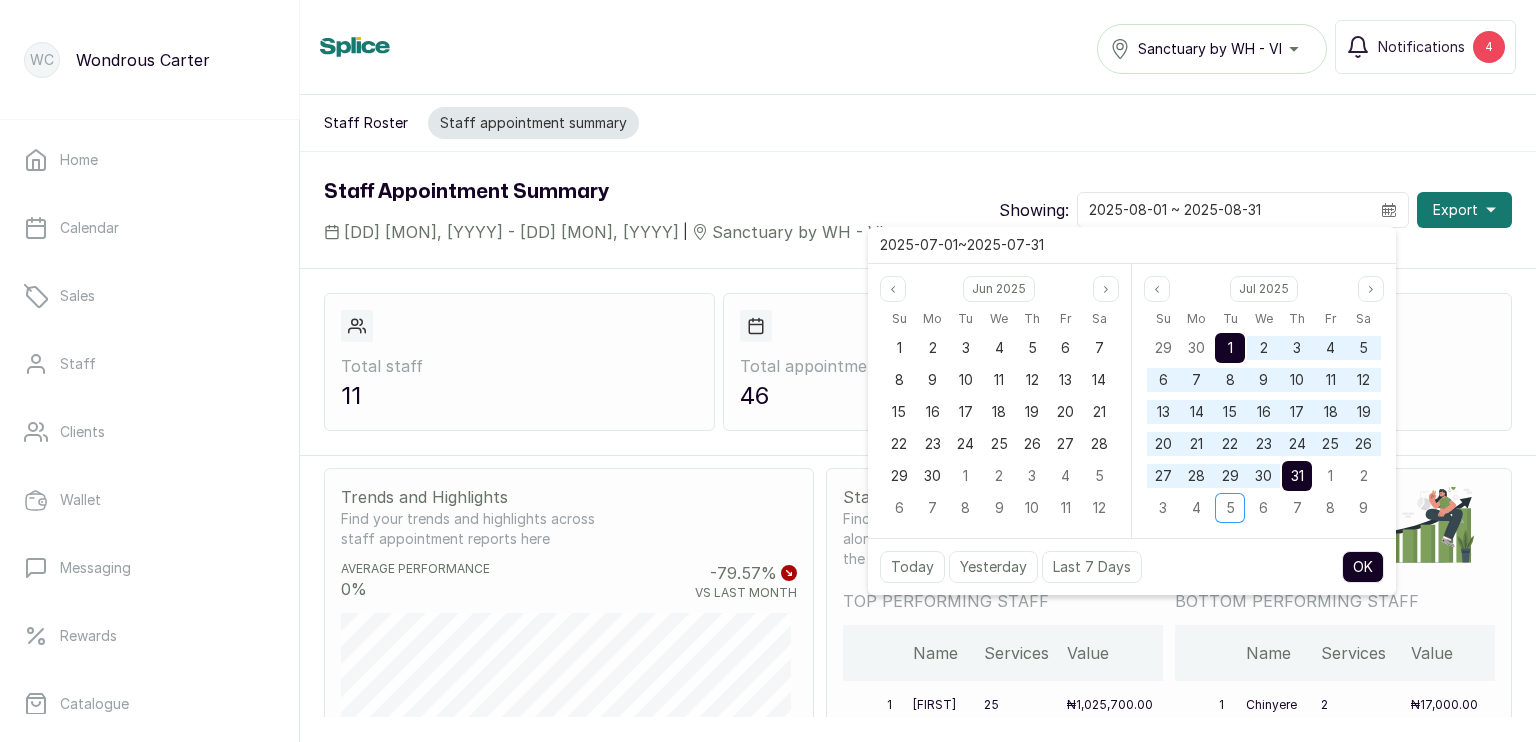 click on "OK" at bounding box center (1363, 567) 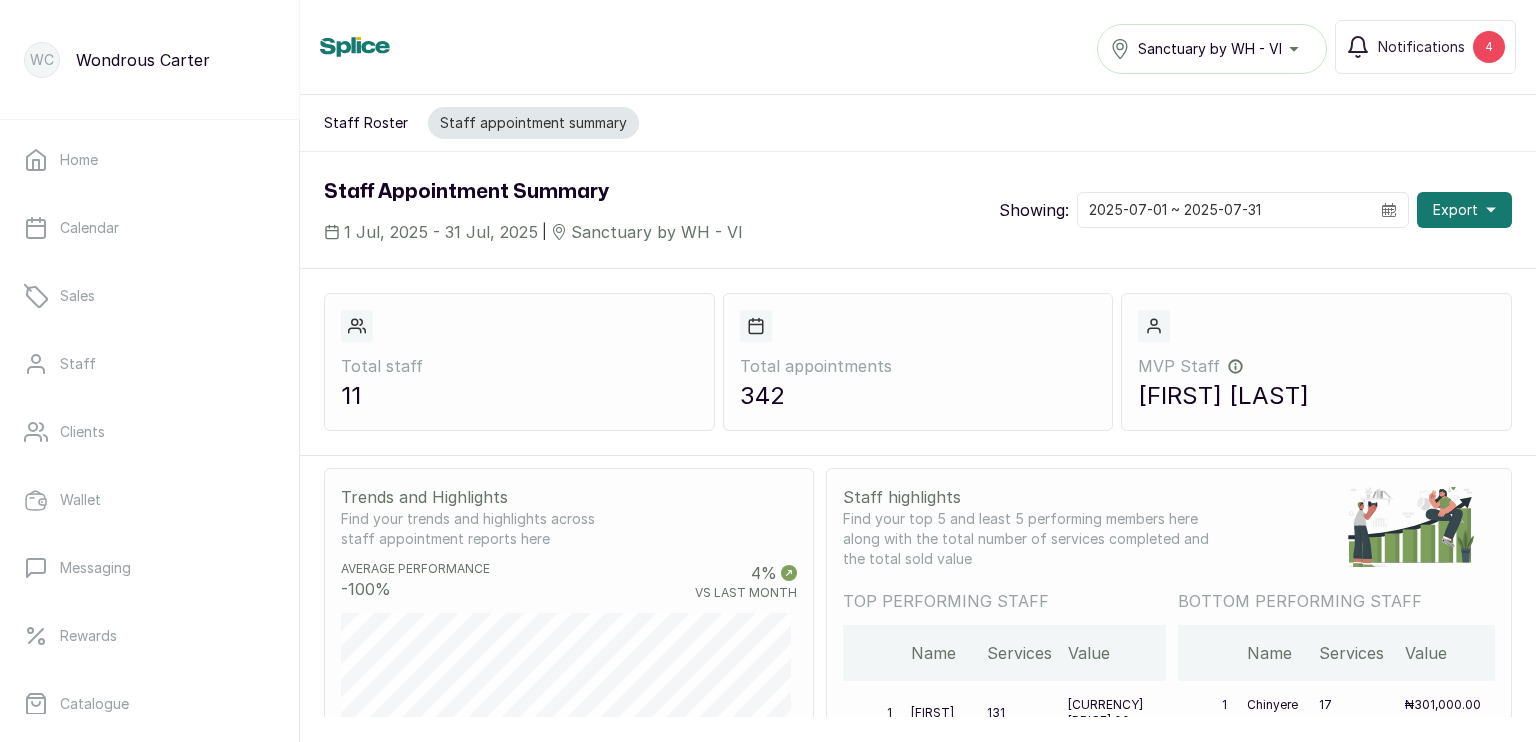 scroll, scrollTop: 544, scrollLeft: 0, axis: vertical 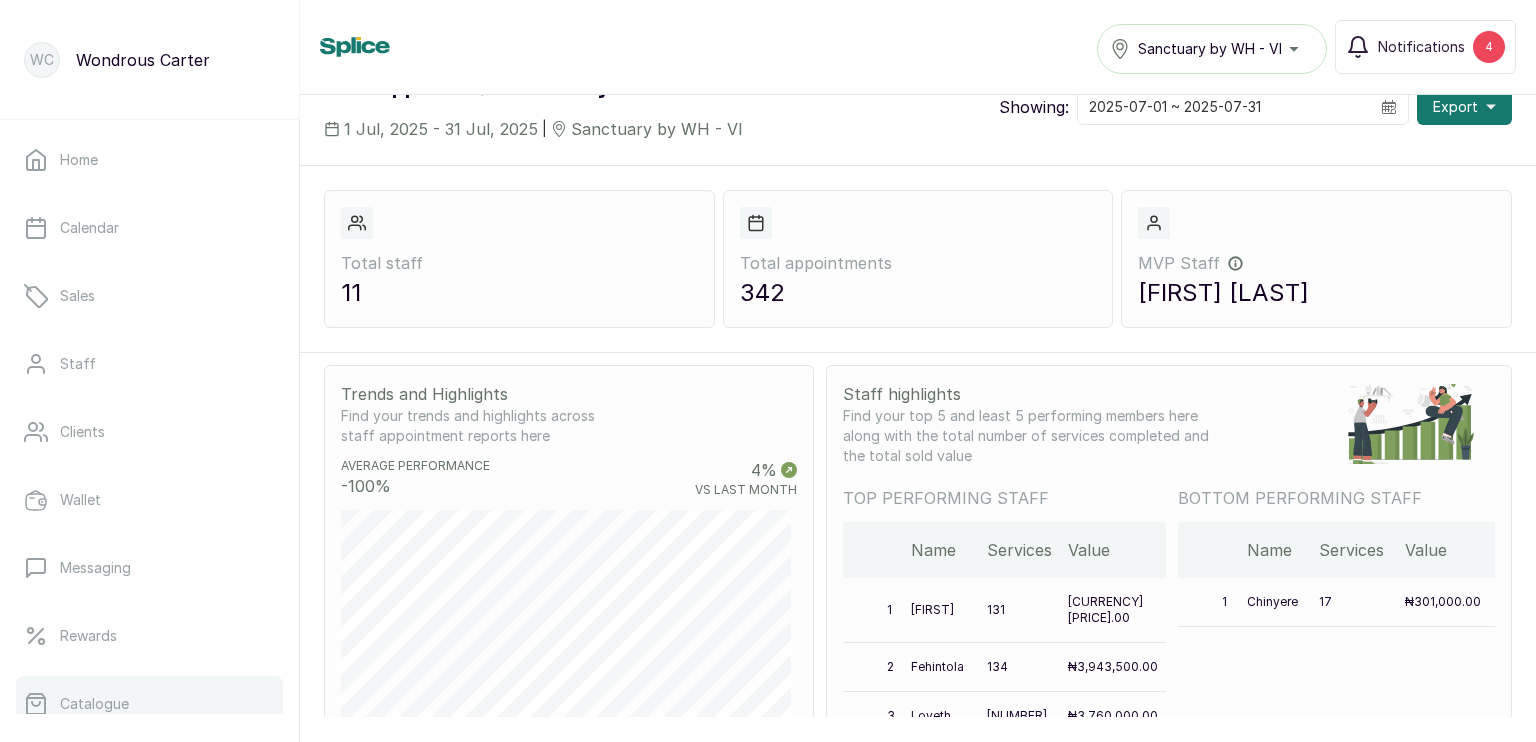 click on "Catalogue" at bounding box center (94, 704) 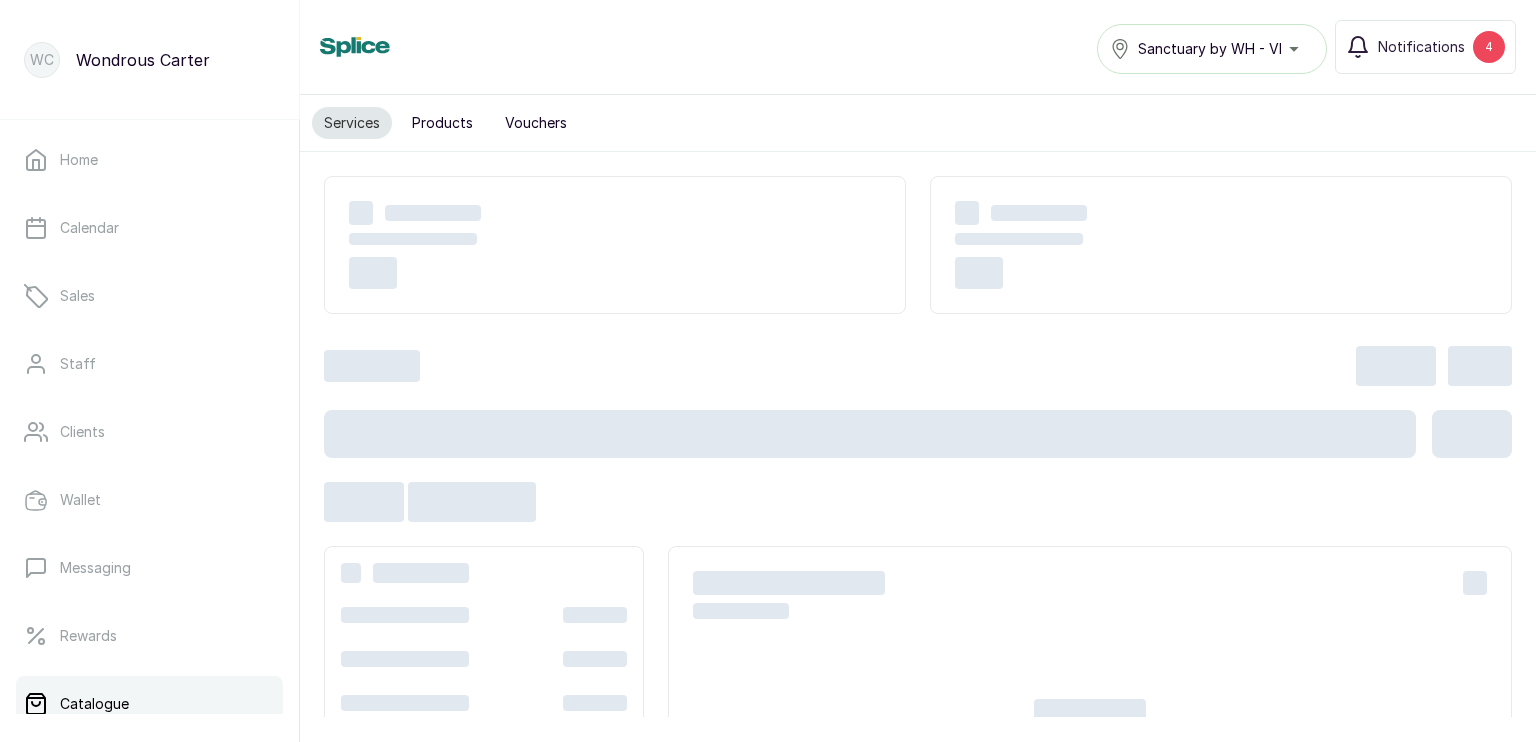 drag, startPoint x: 627, startPoint y: 282, endPoint x: 655, endPoint y: 296, distance: 31.304953 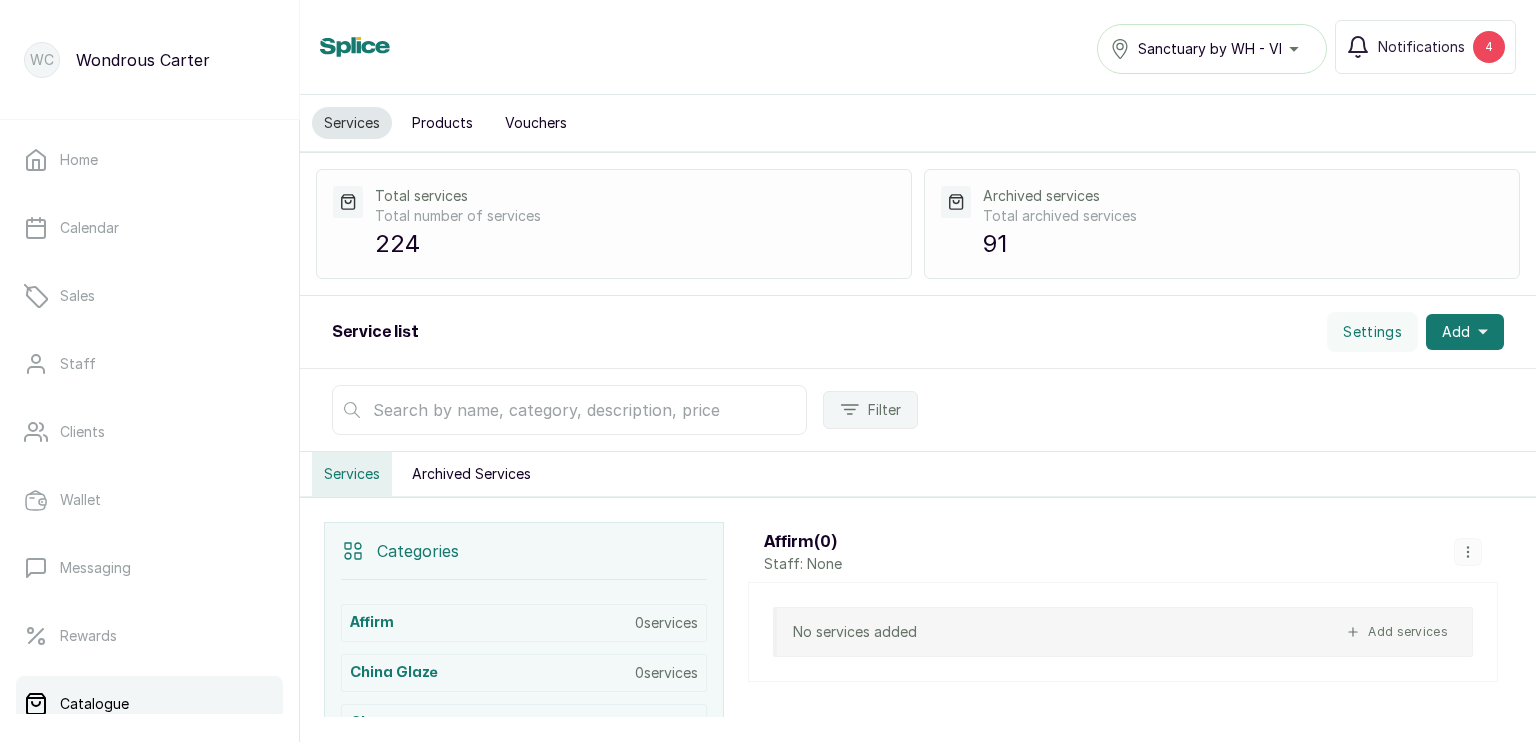 click at bounding box center (569, 410) 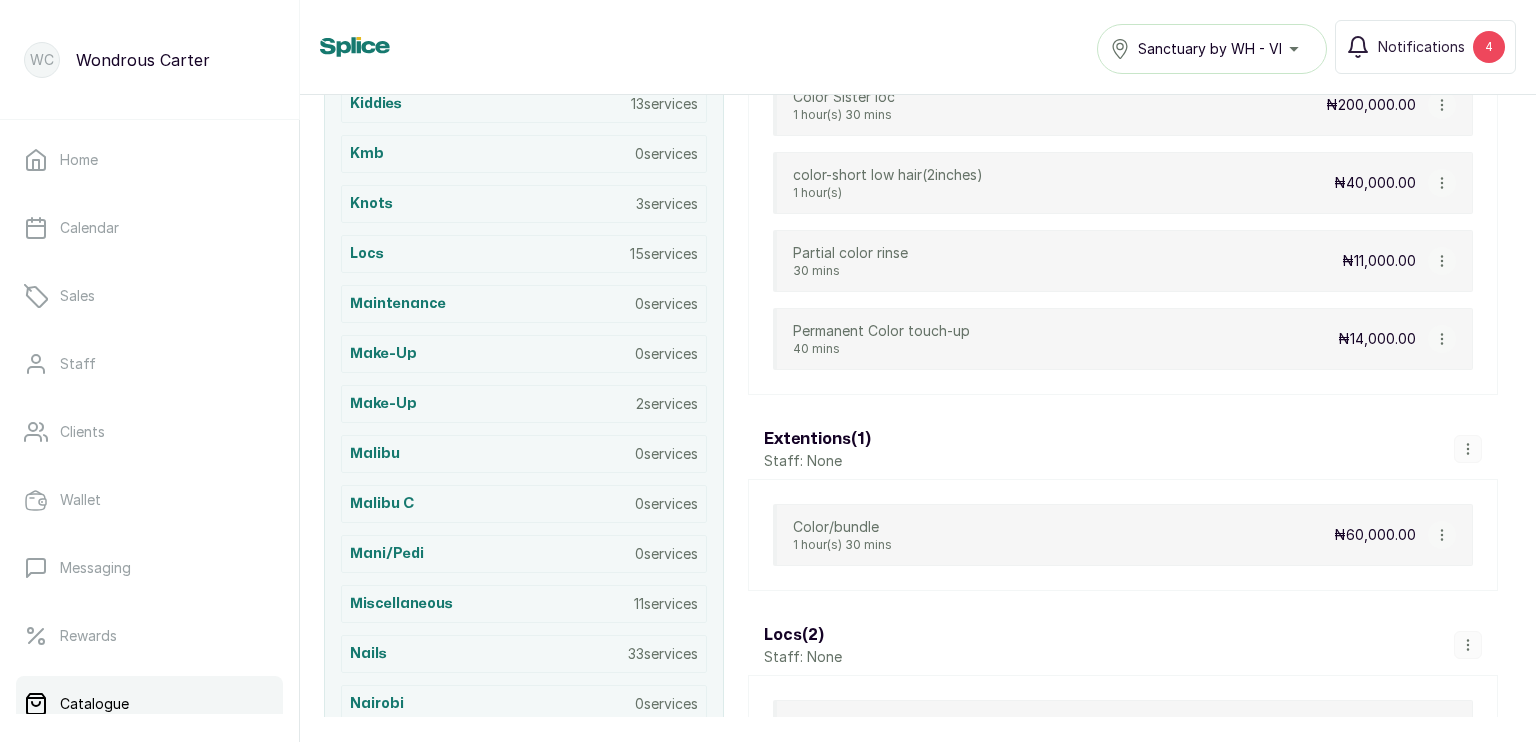 scroll, scrollTop: 1190, scrollLeft: 0, axis: vertical 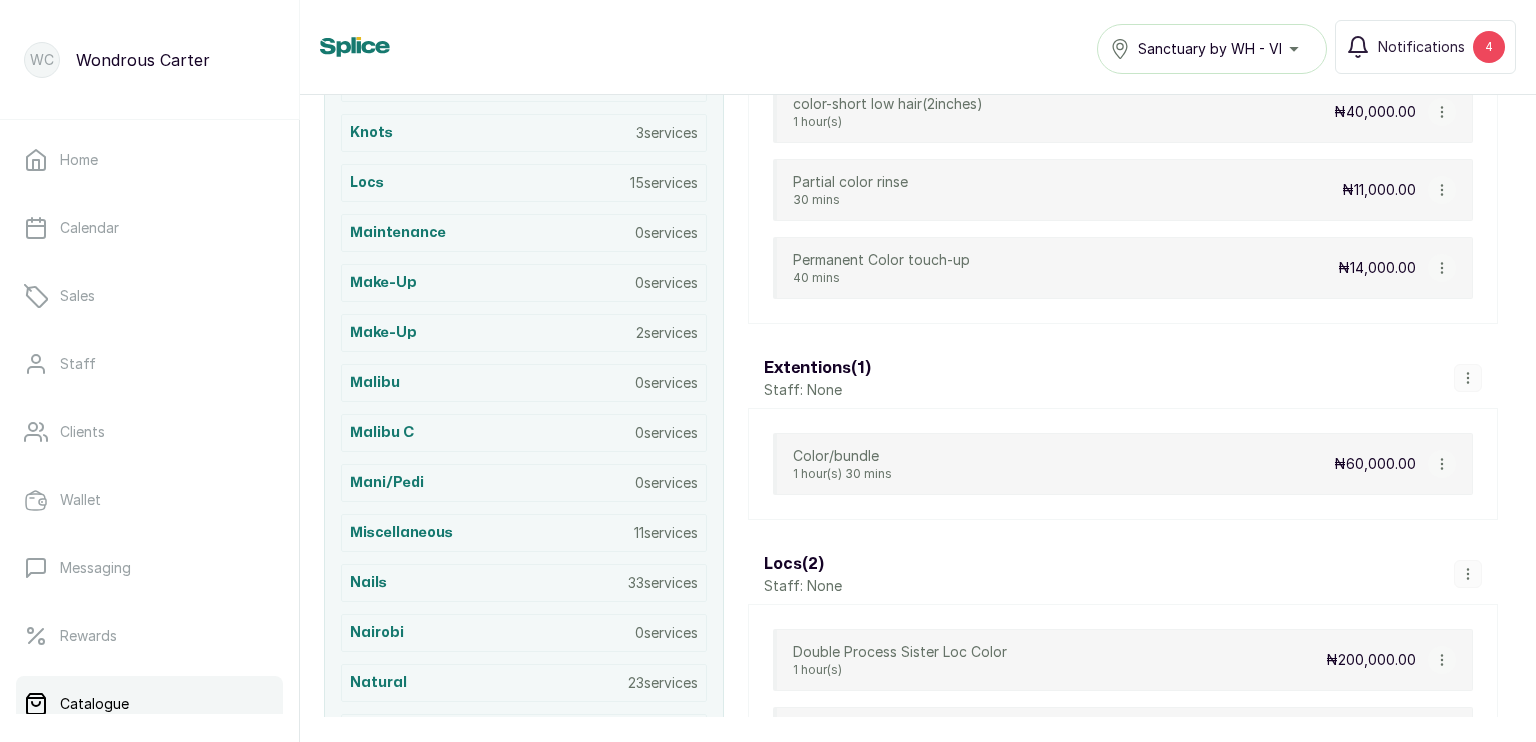 type on "color" 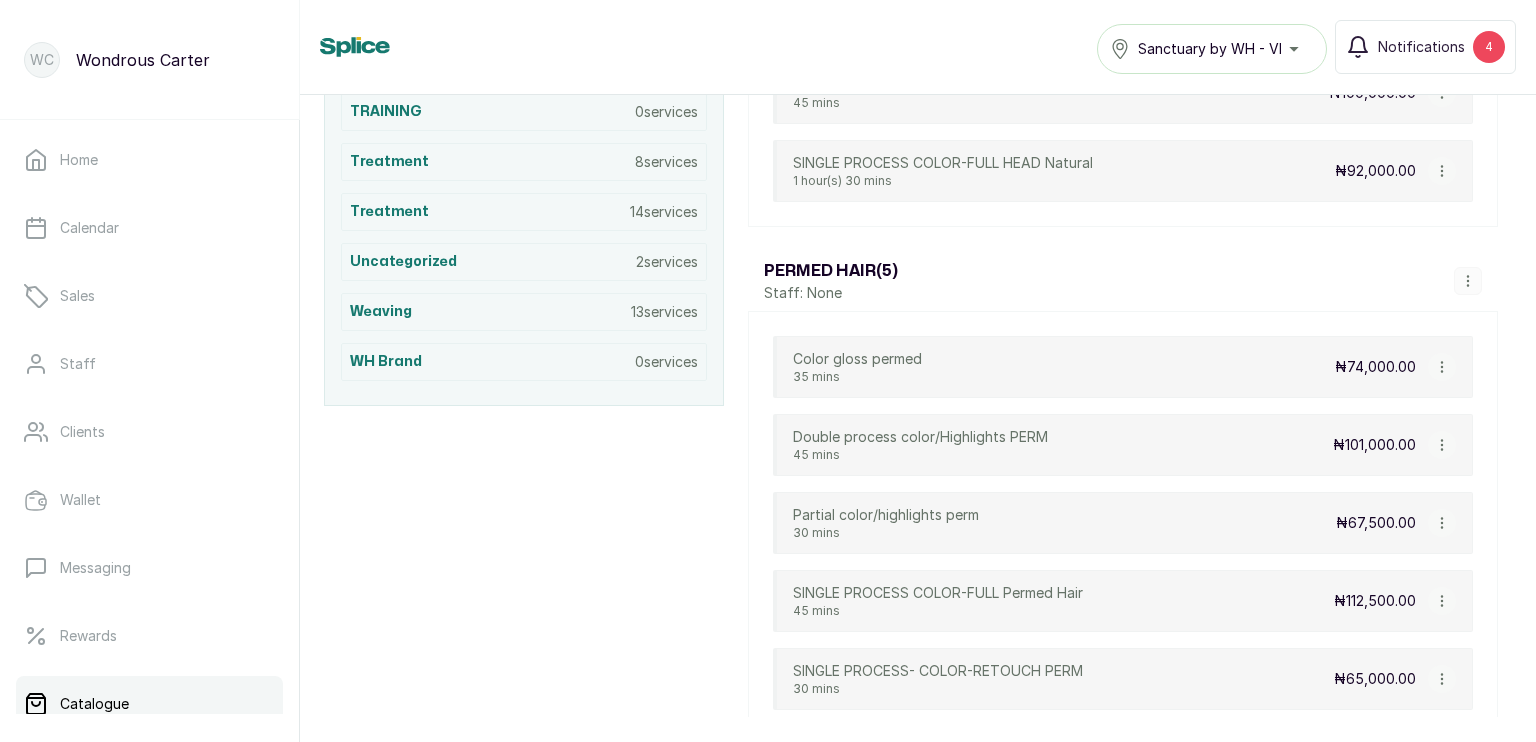 scroll, scrollTop: 2484, scrollLeft: 0, axis: vertical 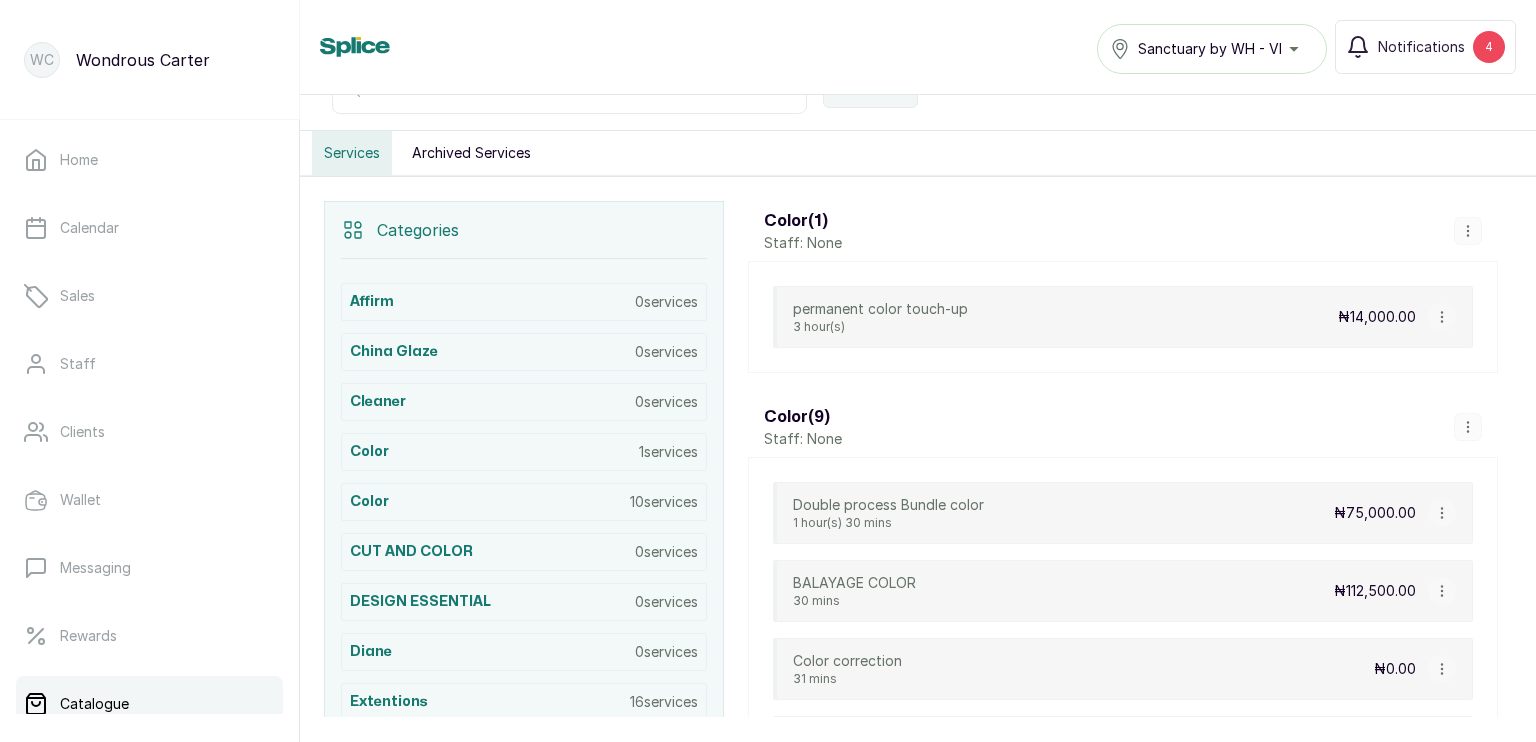 click 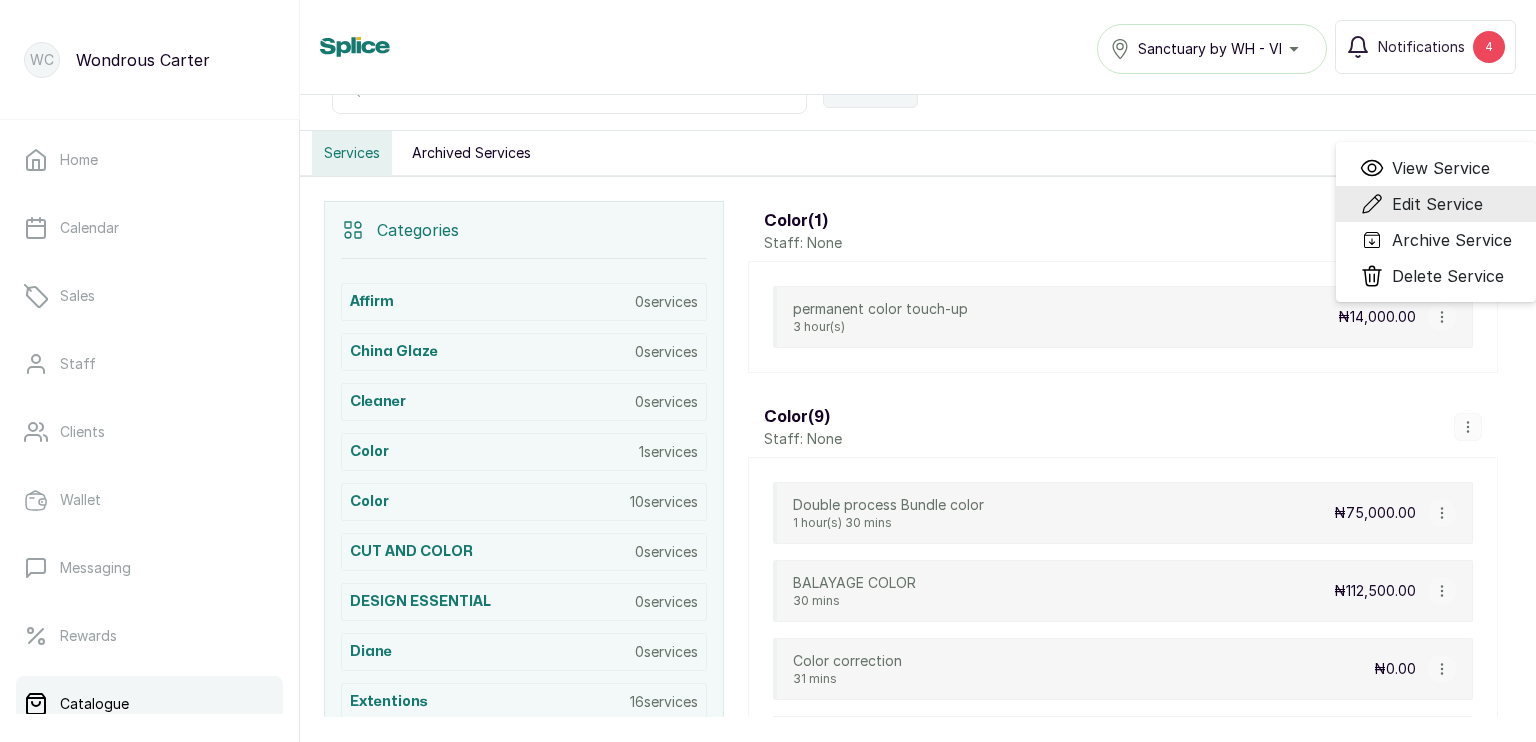 click on "Edit Service" at bounding box center [1437, 204] 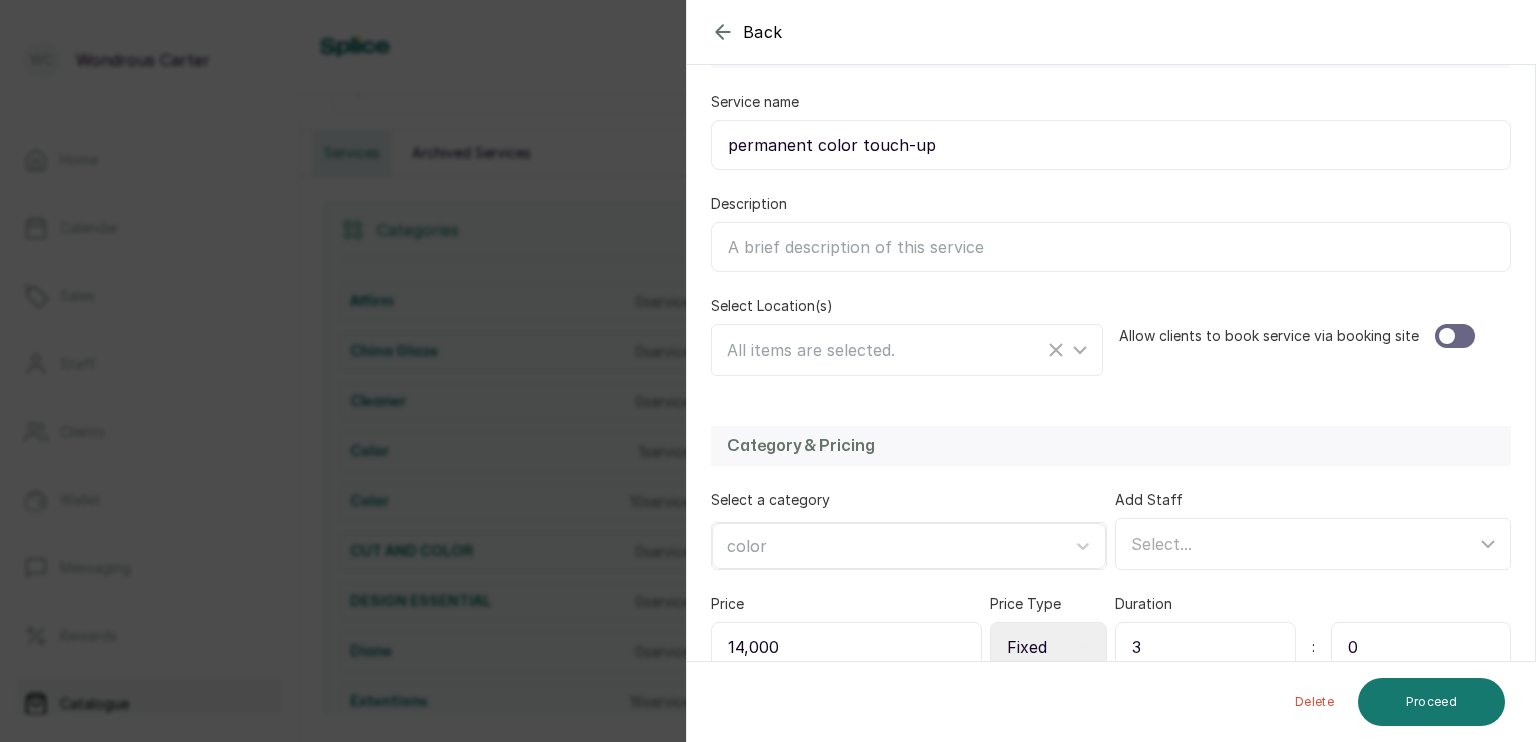 scroll, scrollTop: 323, scrollLeft: 0, axis: vertical 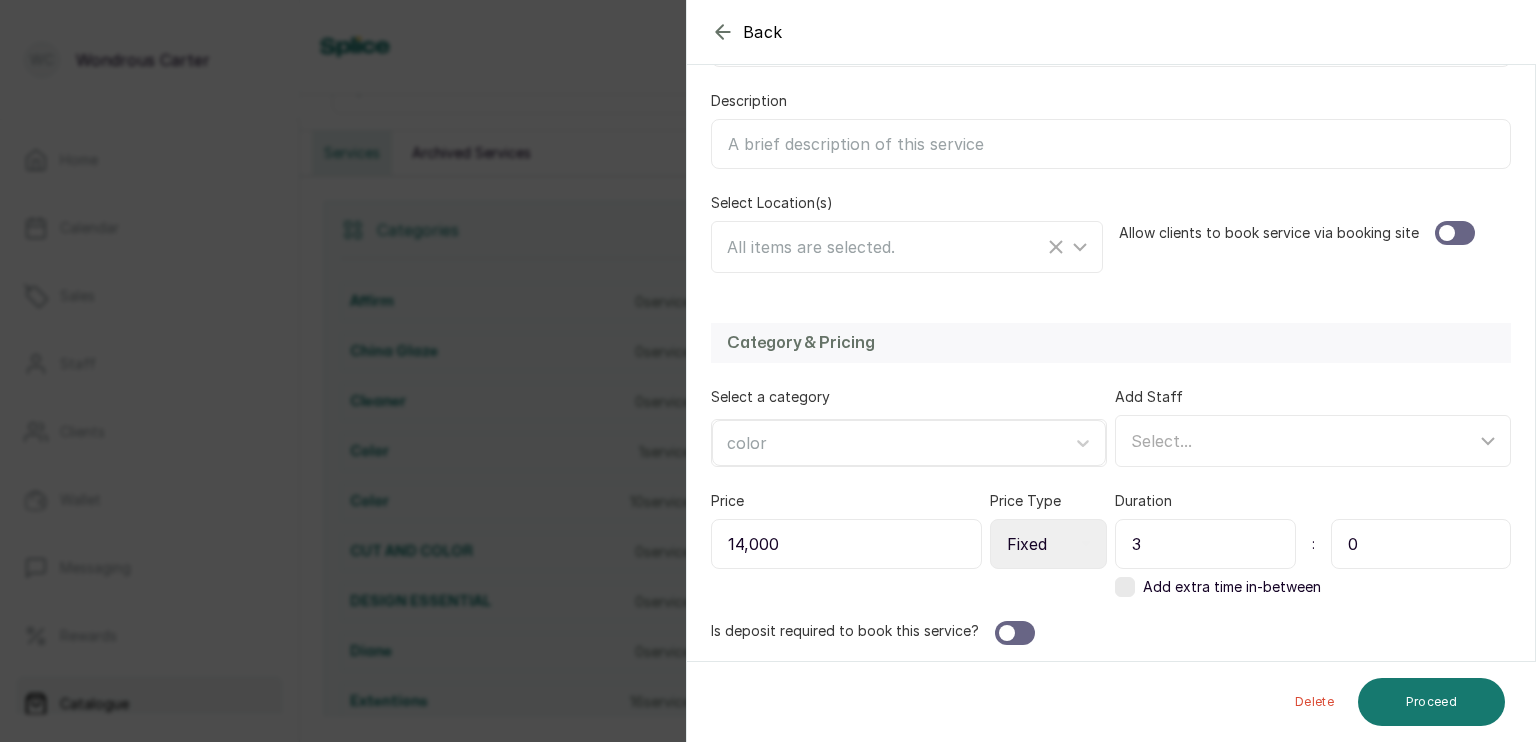 click on "14,000" at bounding box center [846, 544] 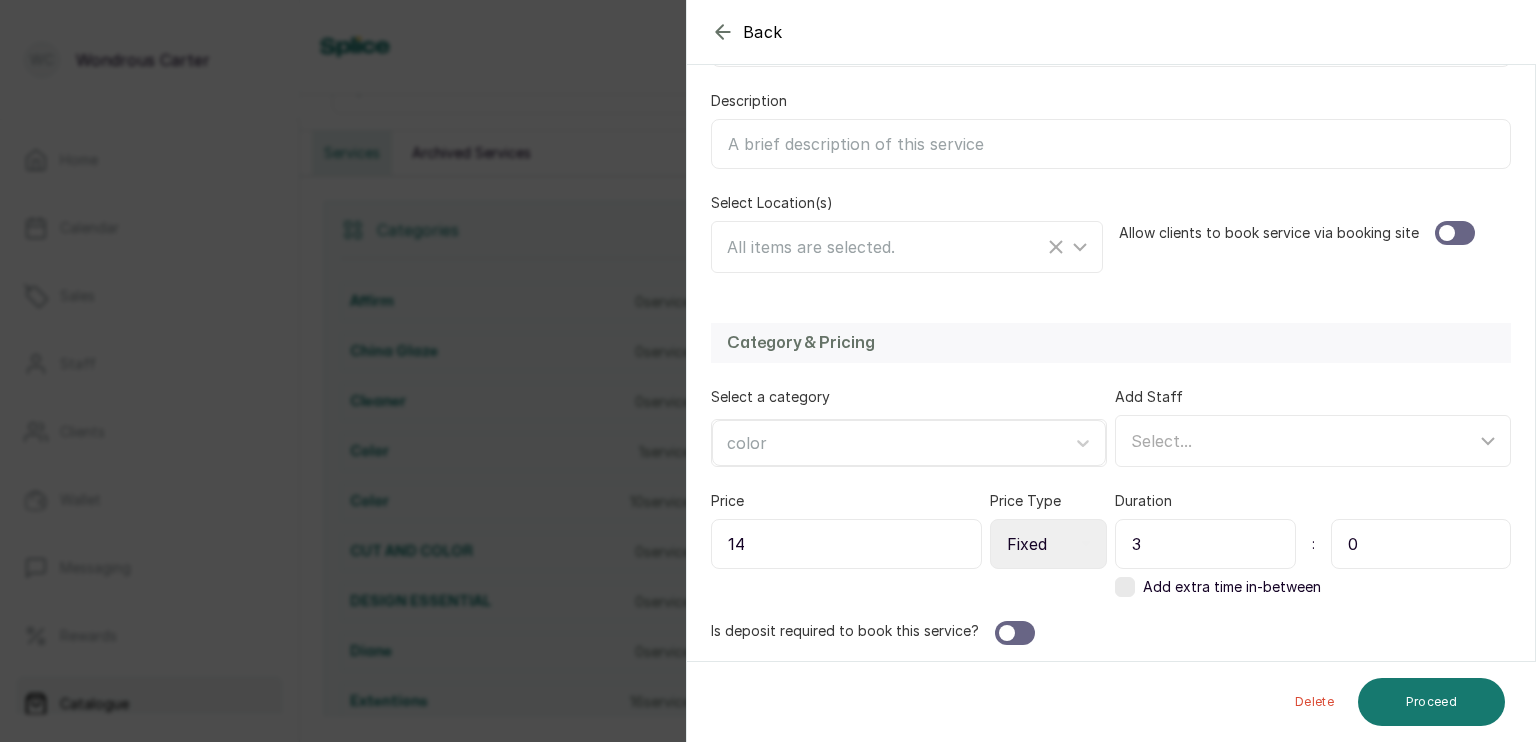 type on "1" 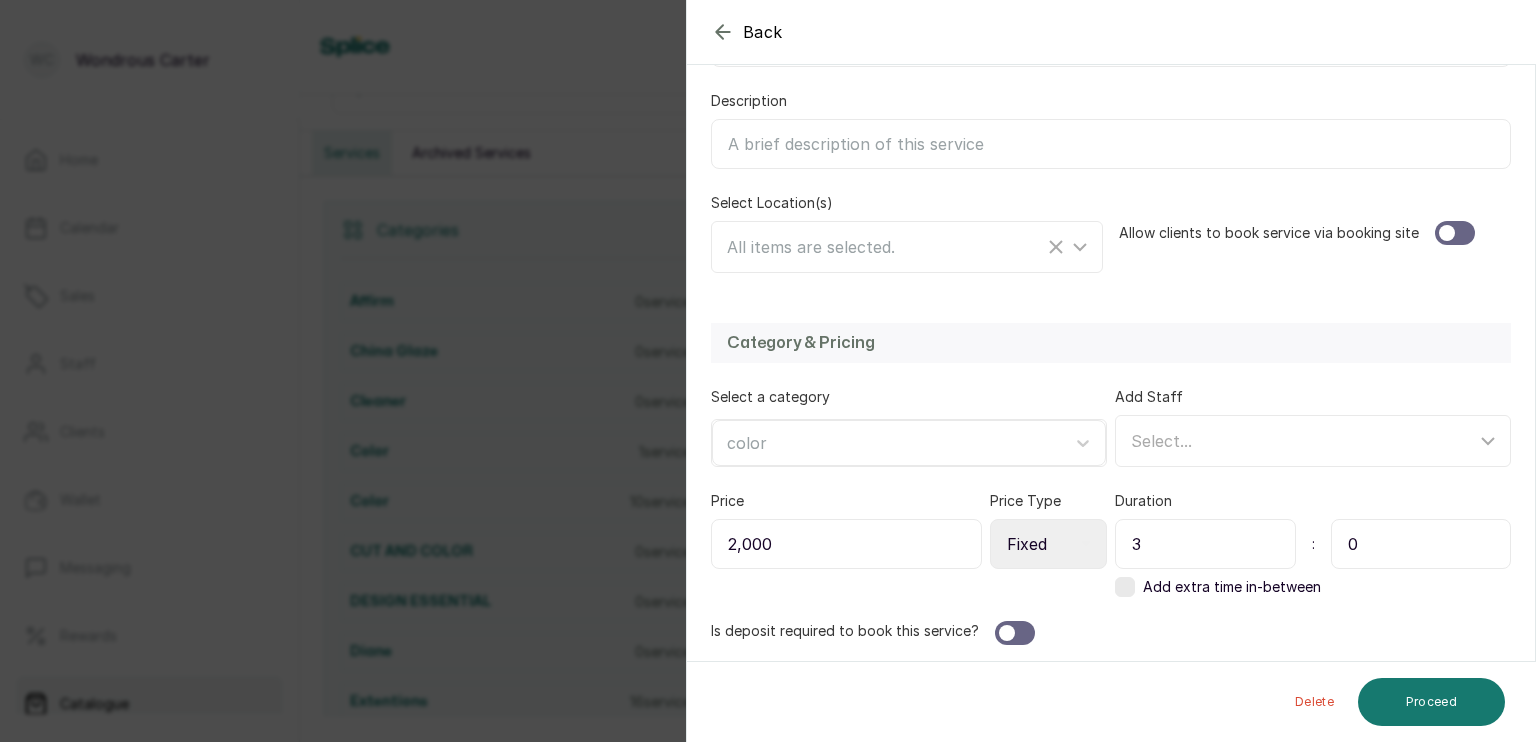 type on "20,000" 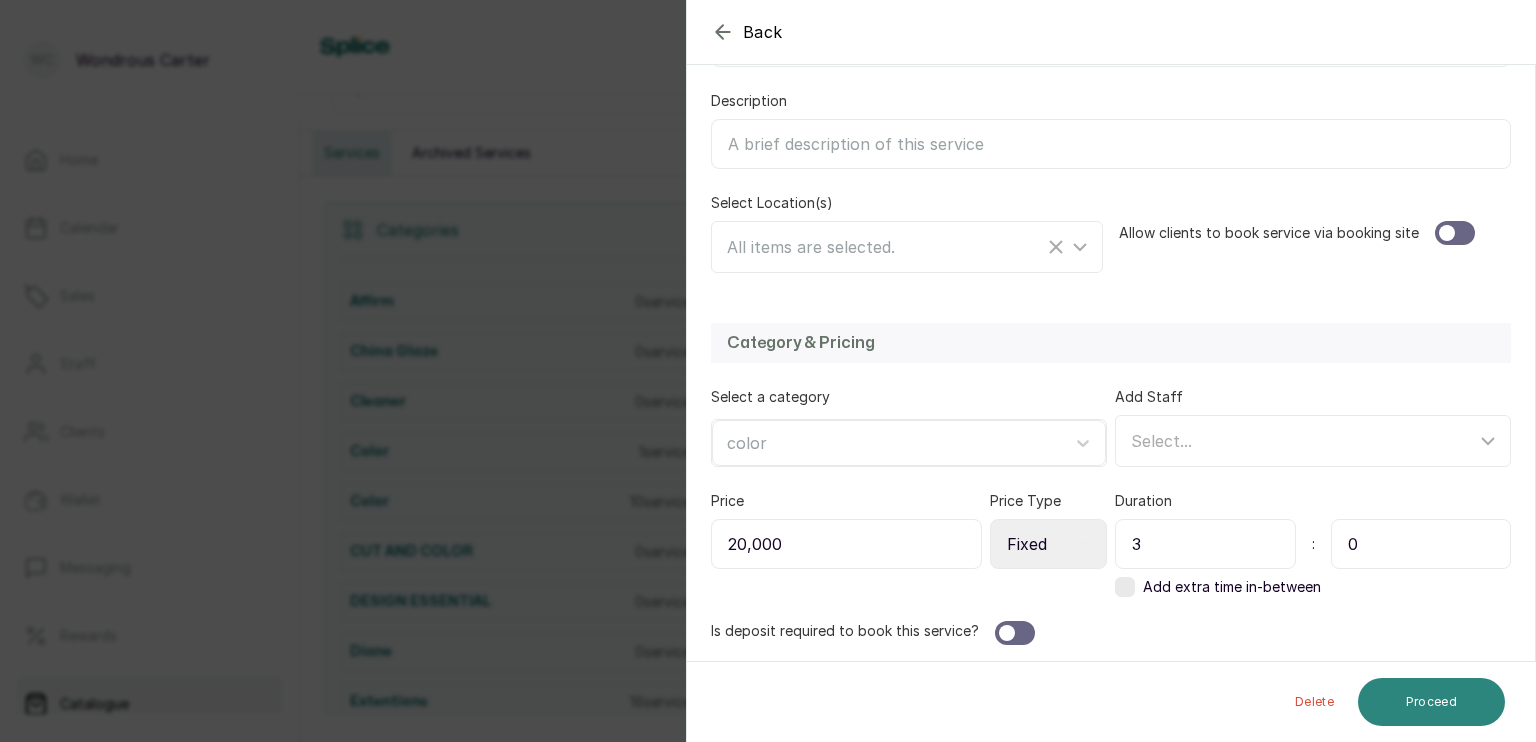 click on "Proceed" at bounding box center (1431, 702) 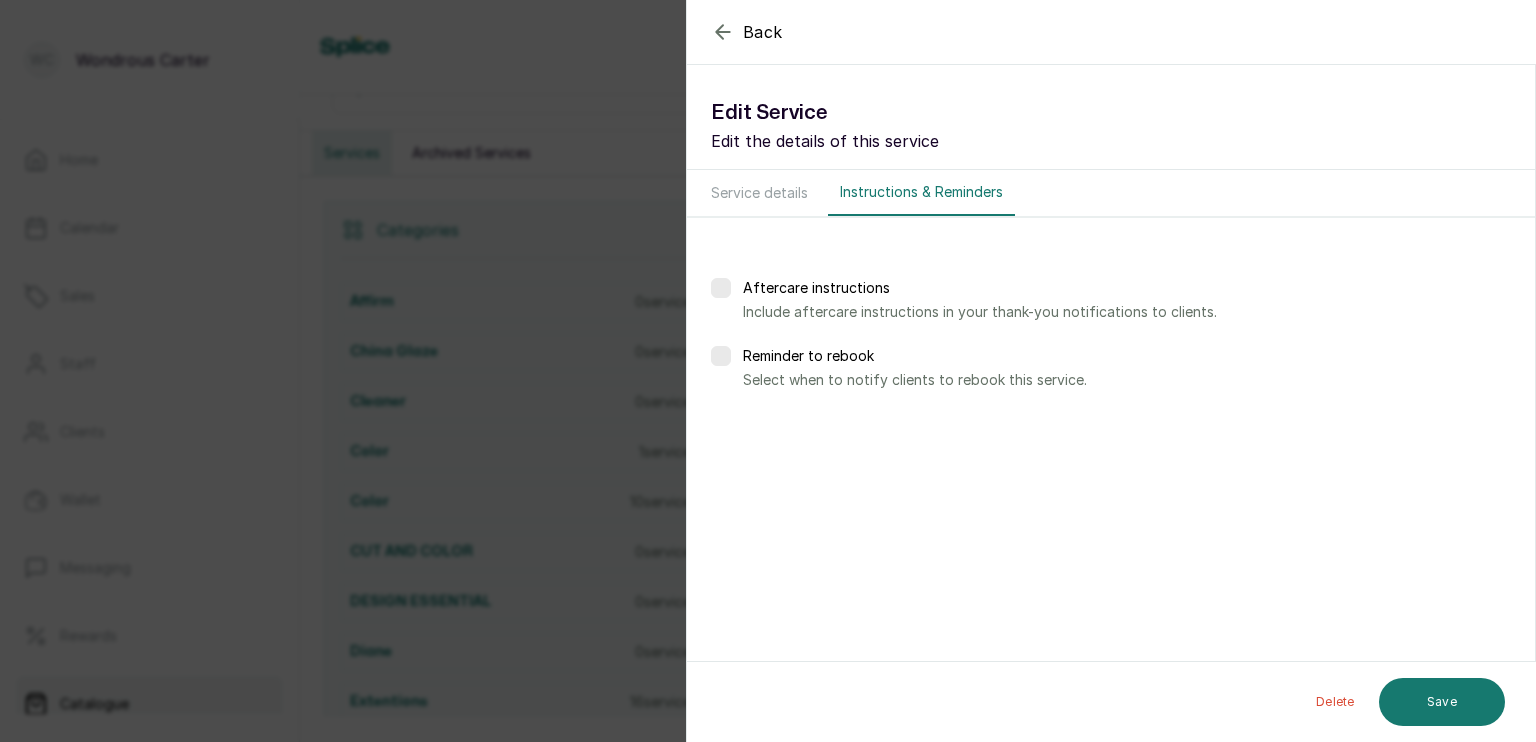 scroll, scrollTop: 0, scrollLeft: 0, axis: both 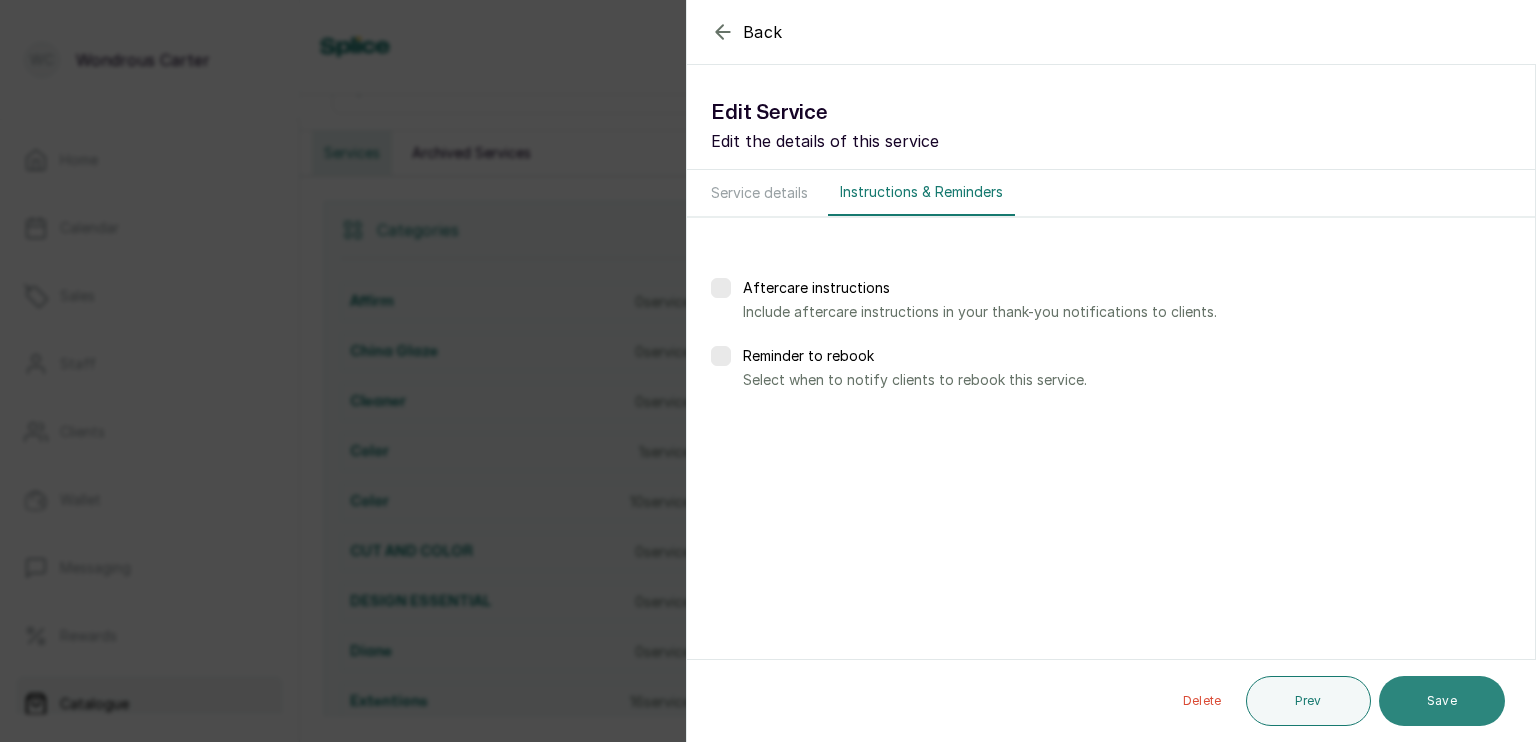 click on "Save" at bounding box center (1442, 701) 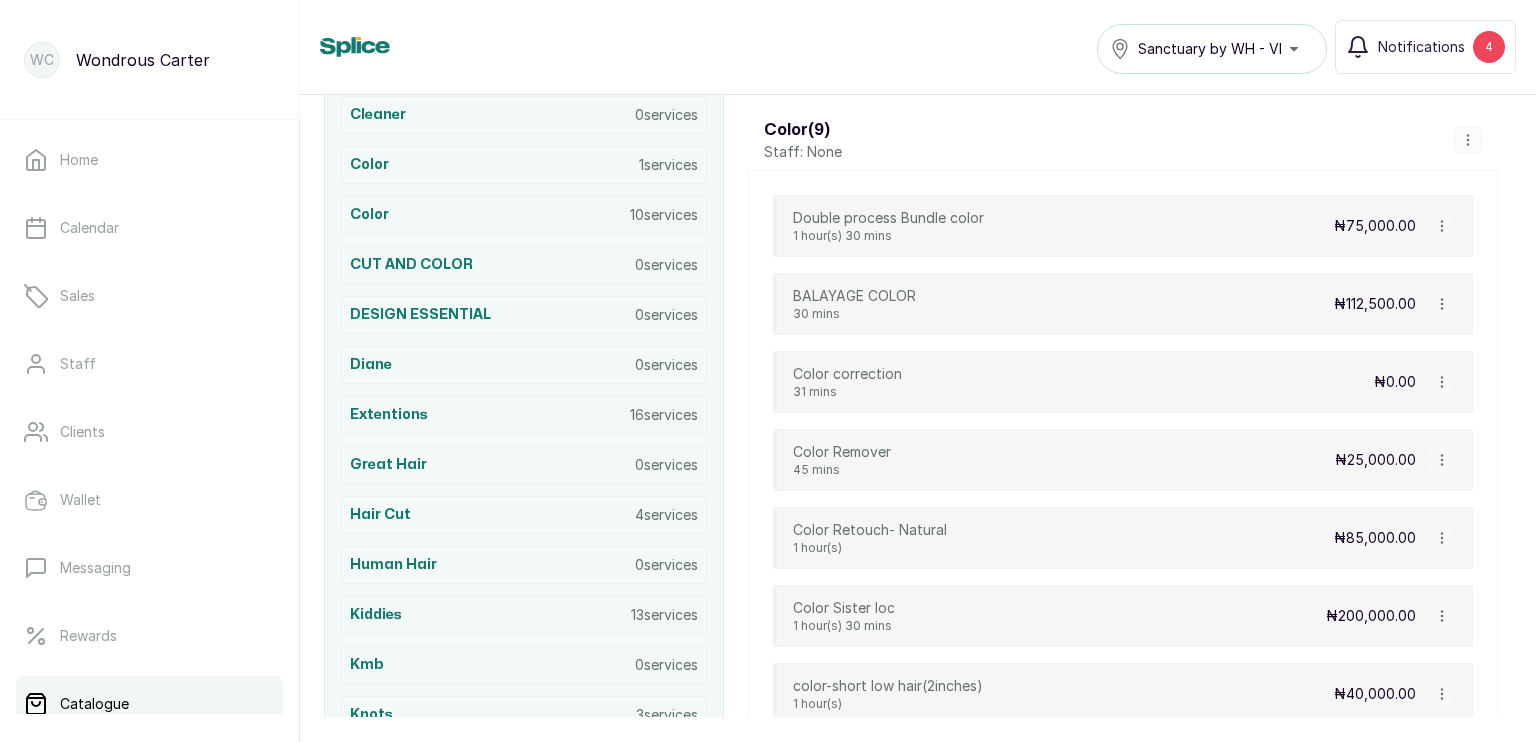 scroll, scrollTop: 621, scrollLeft: 0, axis: vertical 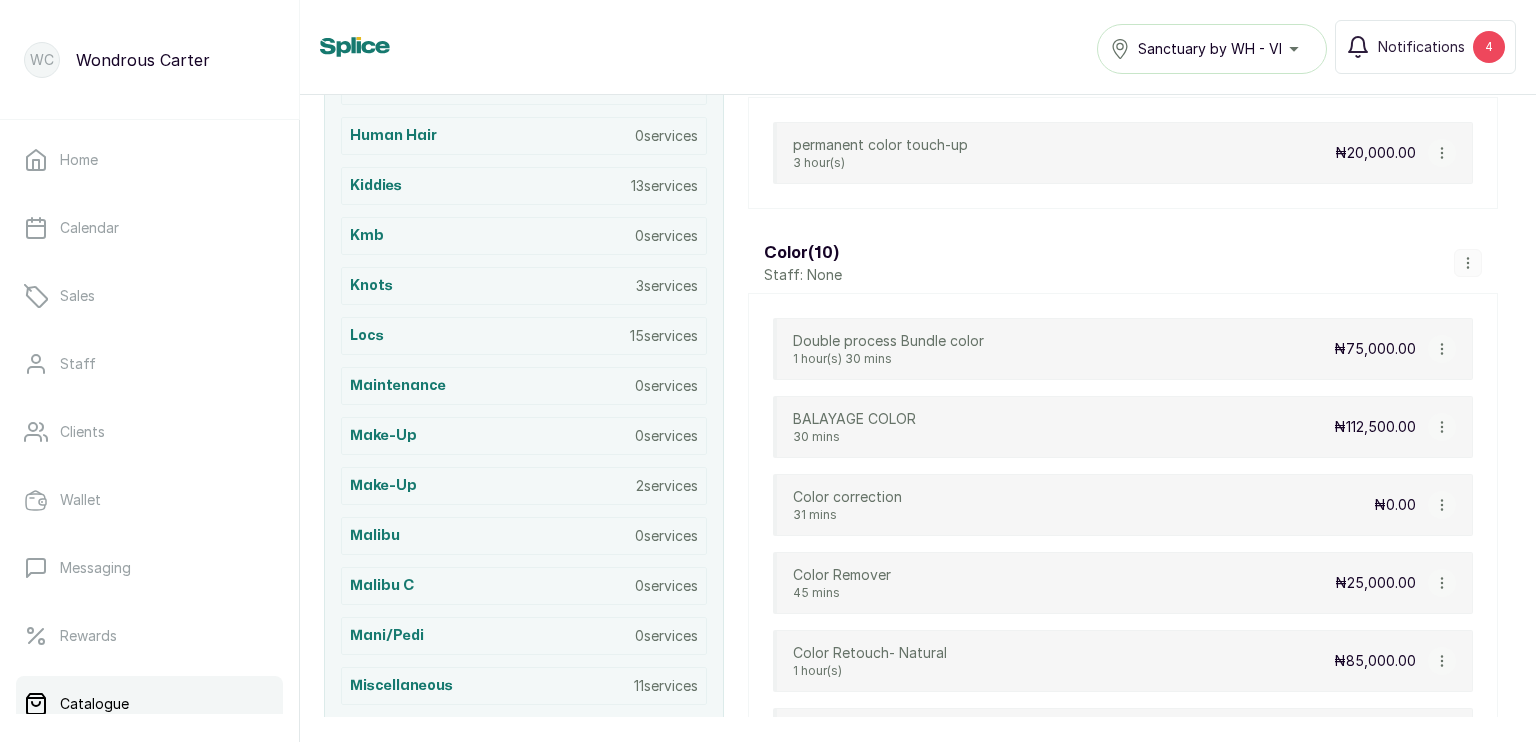 click 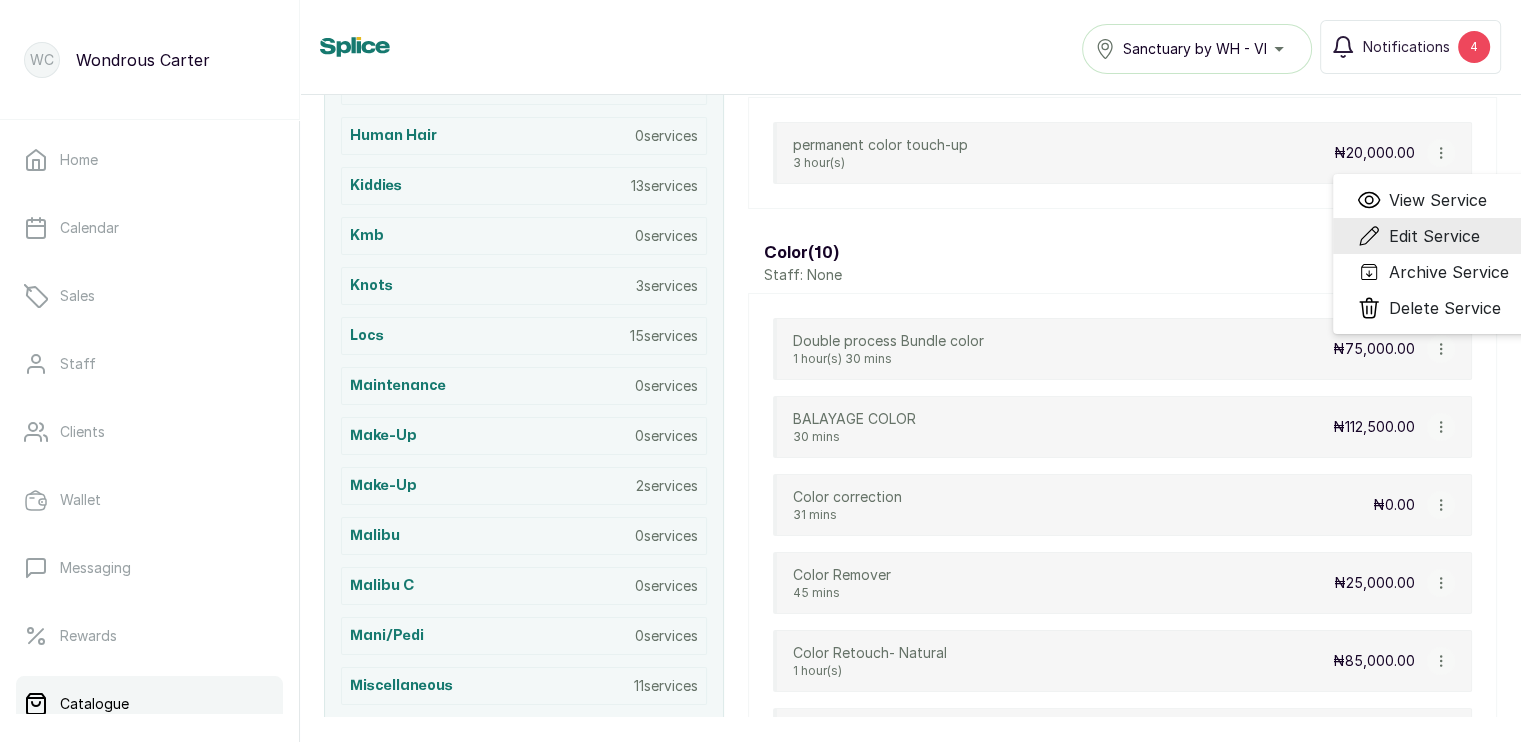 click on "Edit Service" at bounding box center (1434, 236) 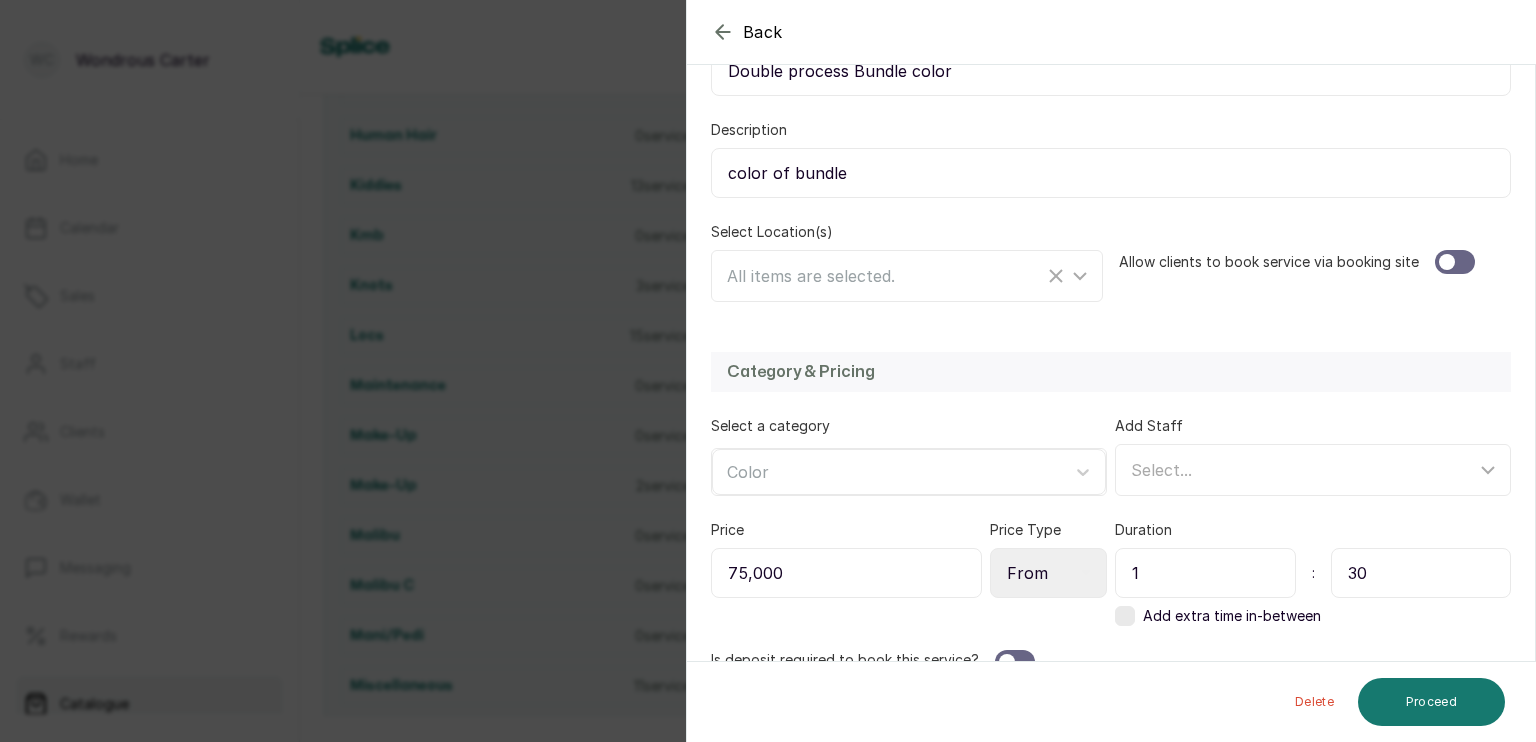 scroll, scrollTop: 323, scrollLeft: 0, axis: vertical 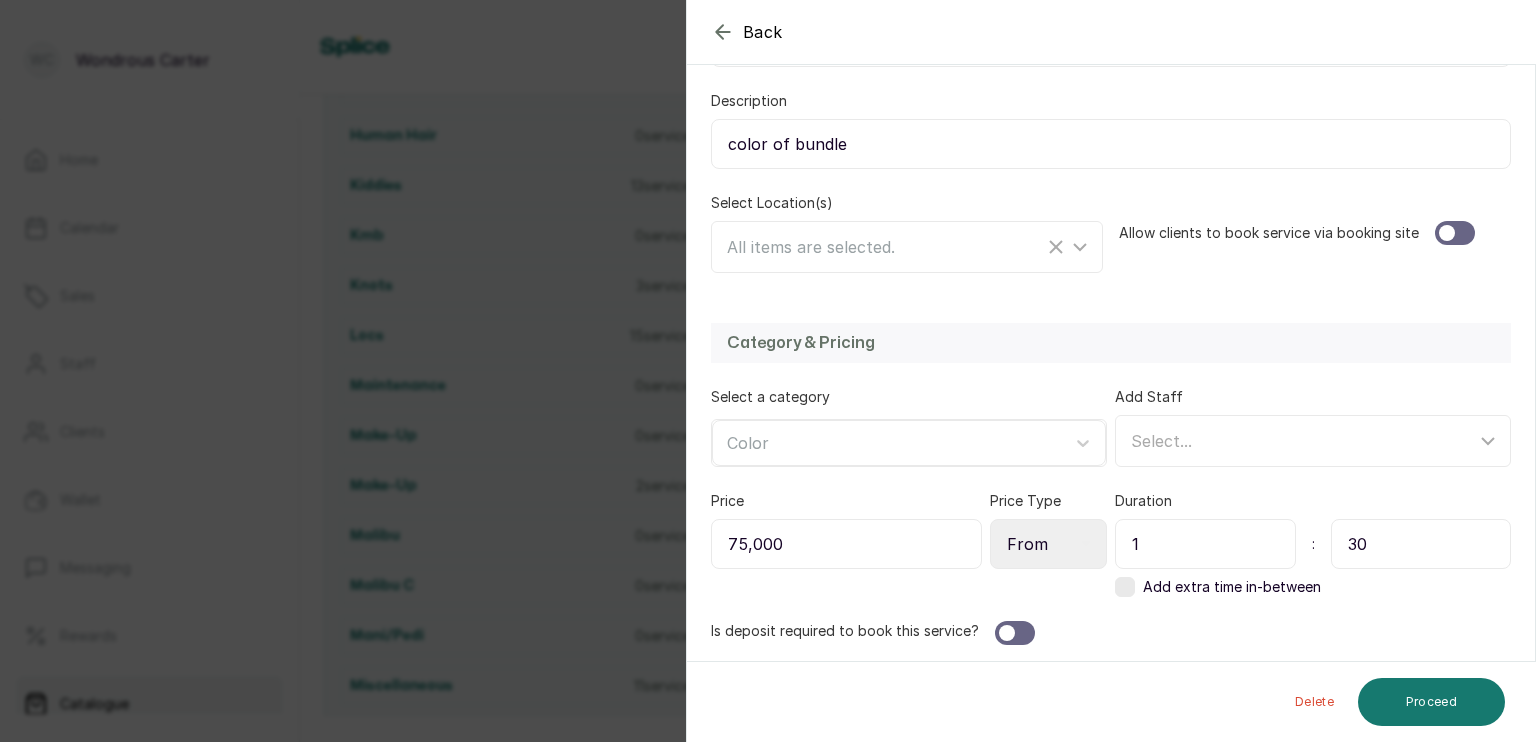 click on "75,000" at bounding box center (846, 544) 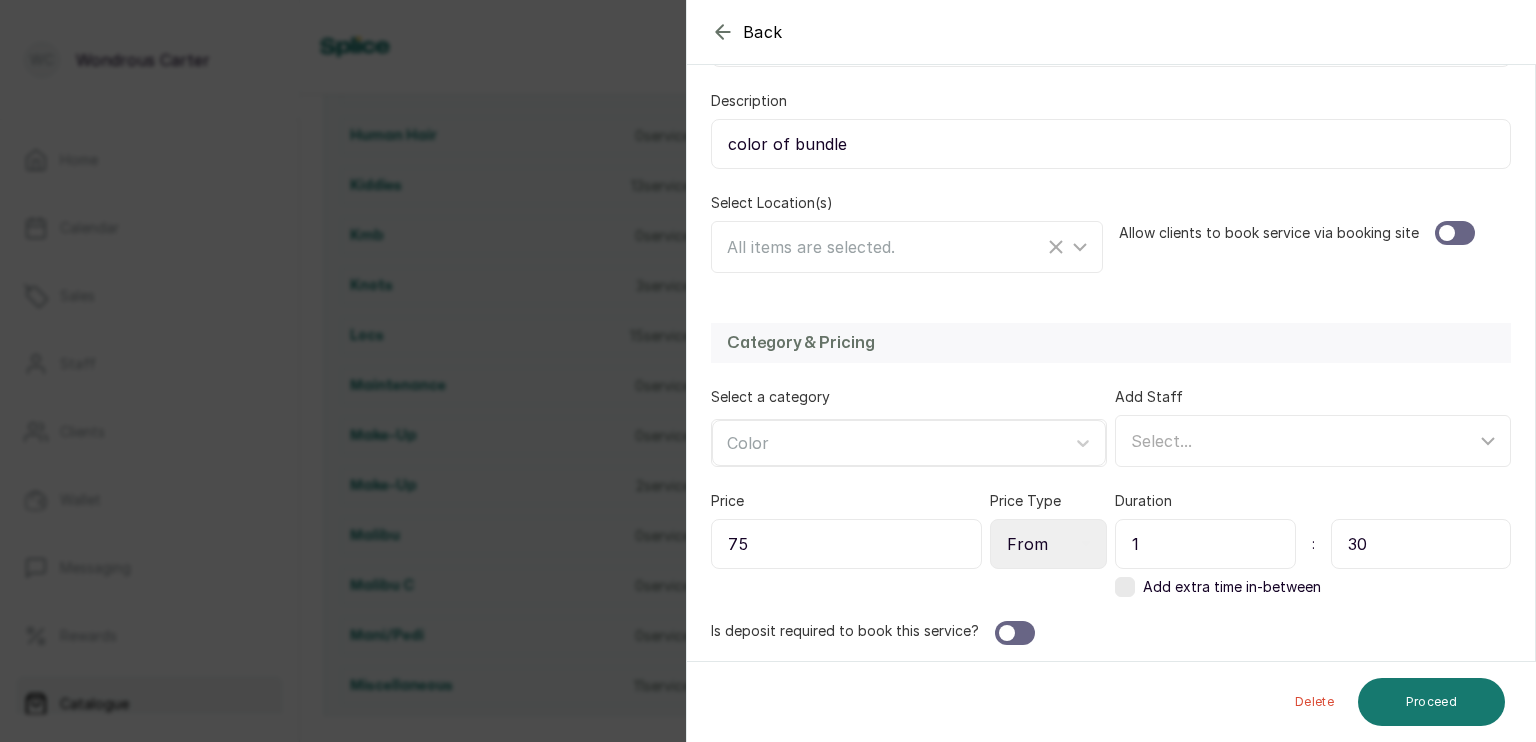 type on "7" 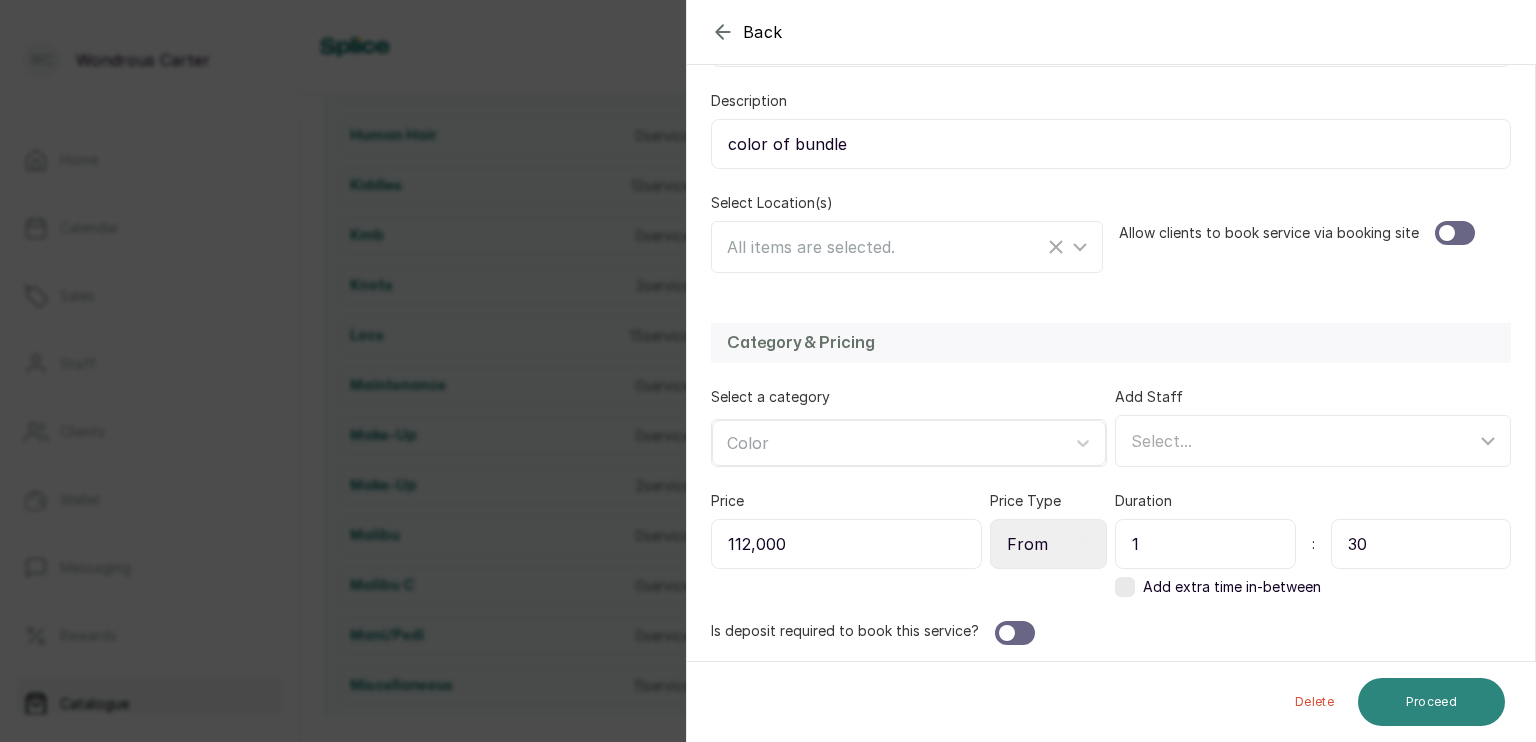 type on "112,000" 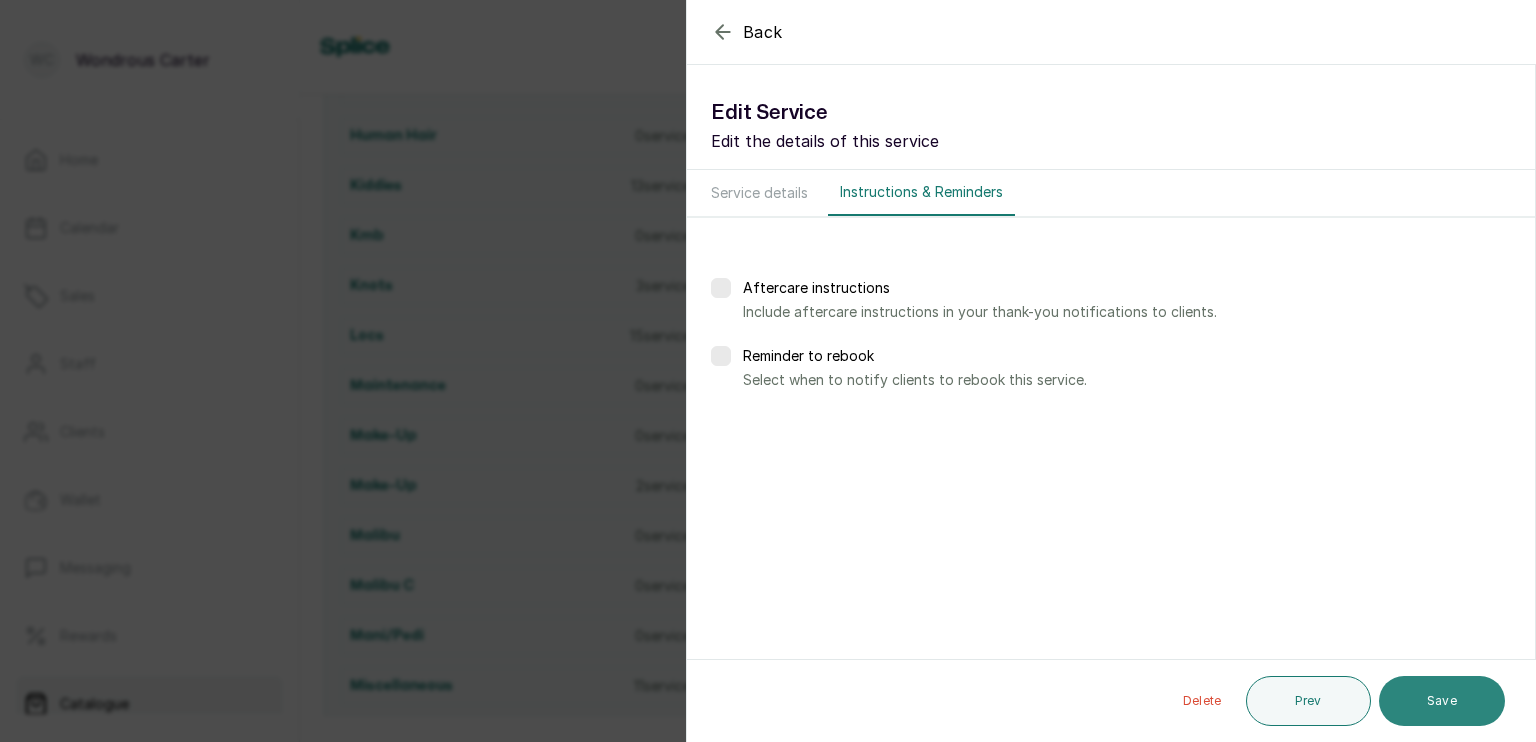 click on "Save" at bounding box center [1442, 701] 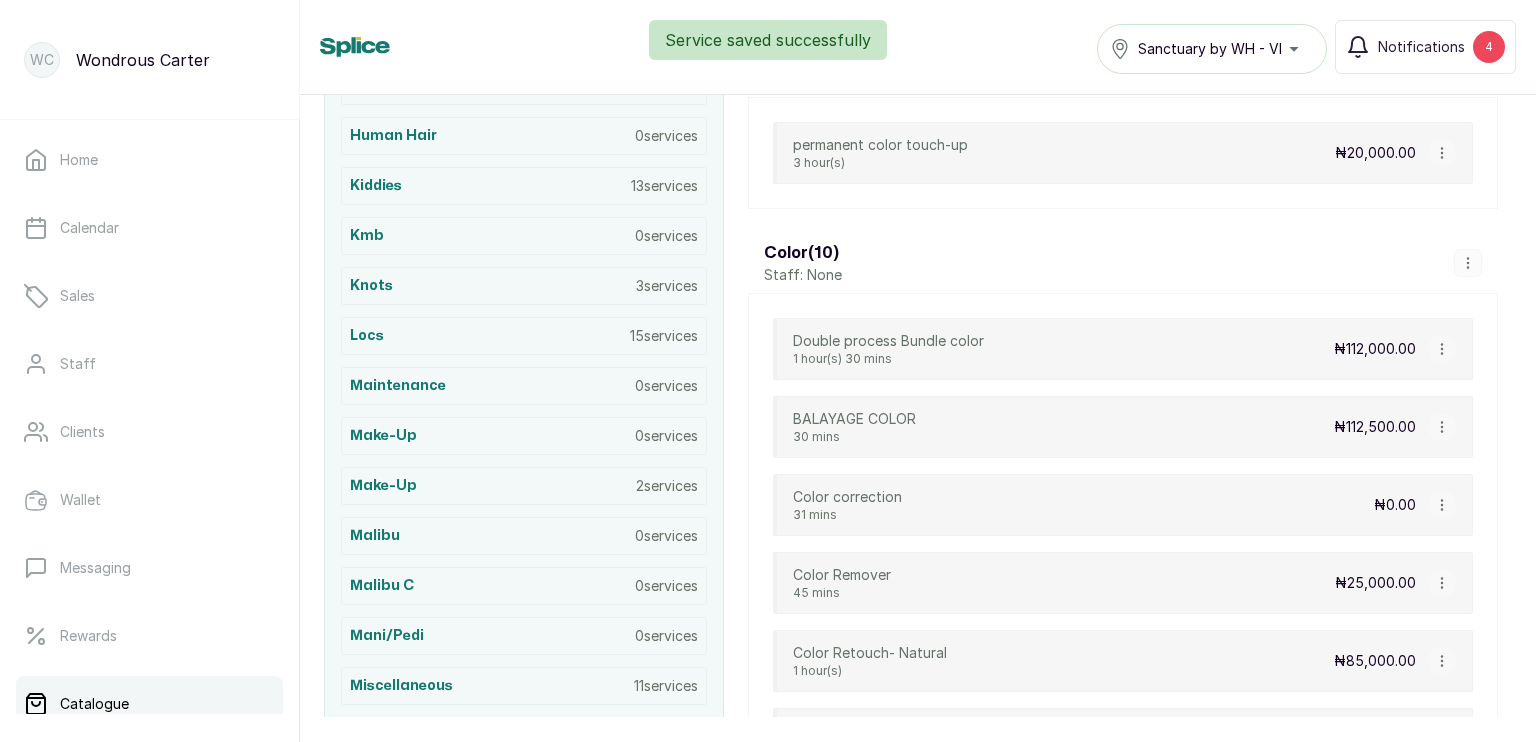 click 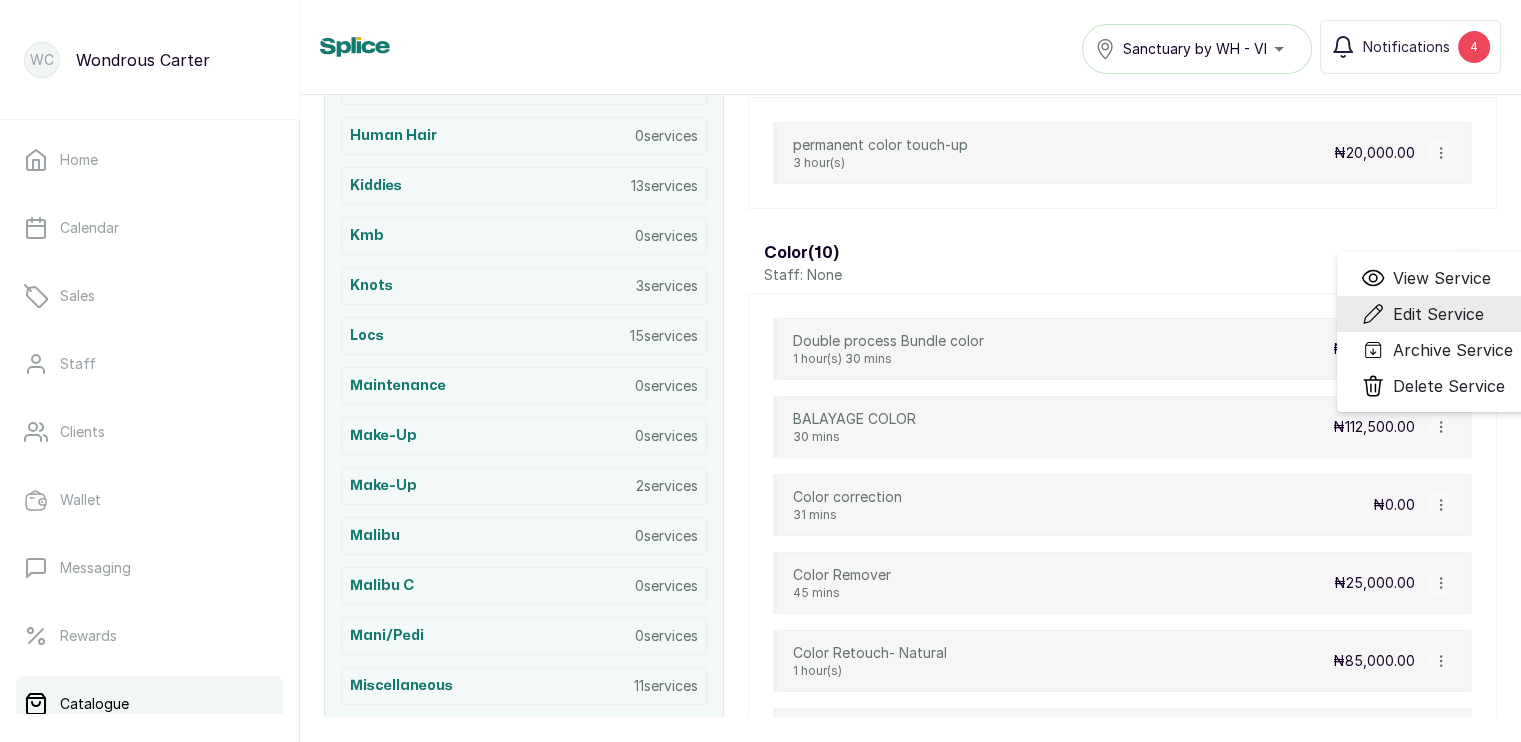 click on "Edit Service" at bounding box center [1438, 314] 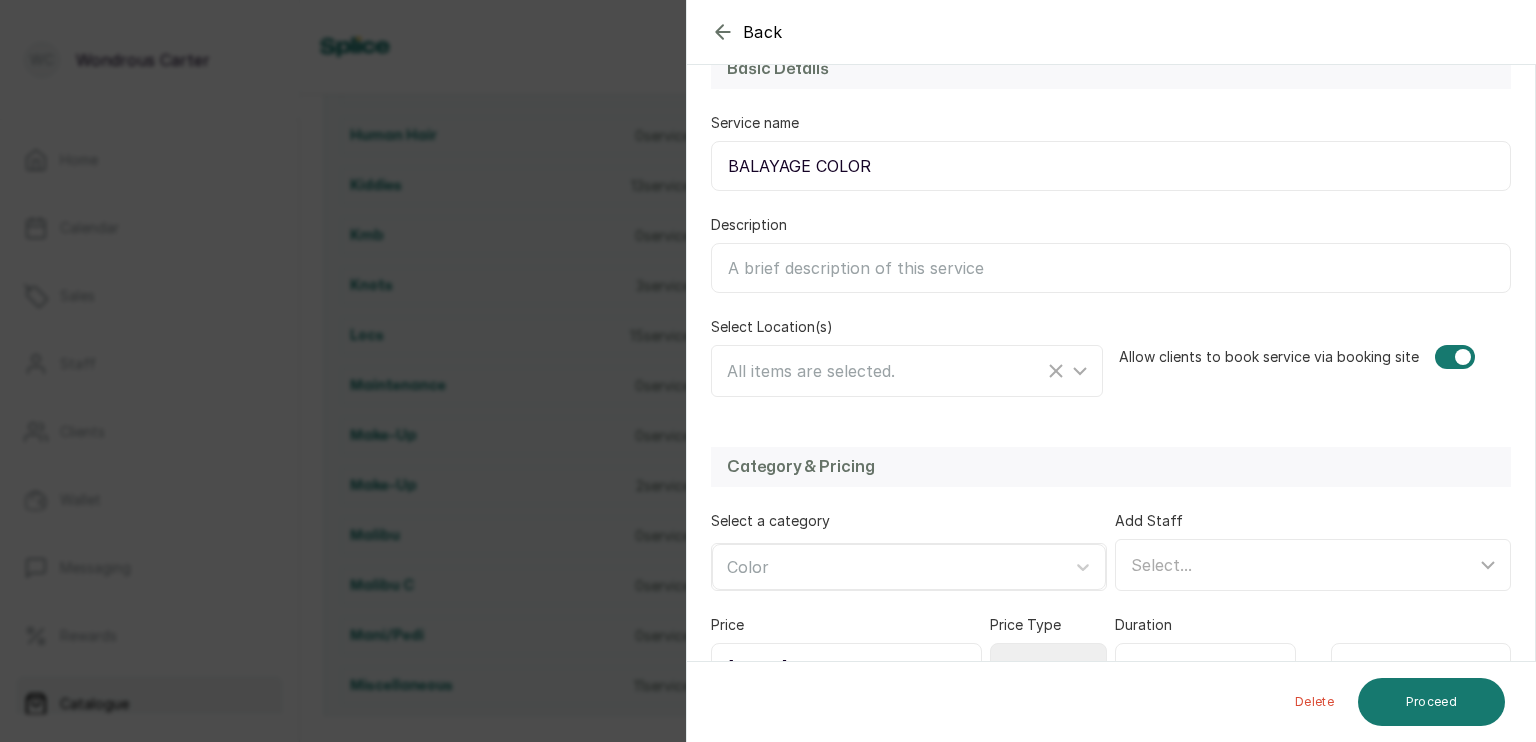 scroll, scrollTop: 246, scrollLeft: 0, axis: vertical 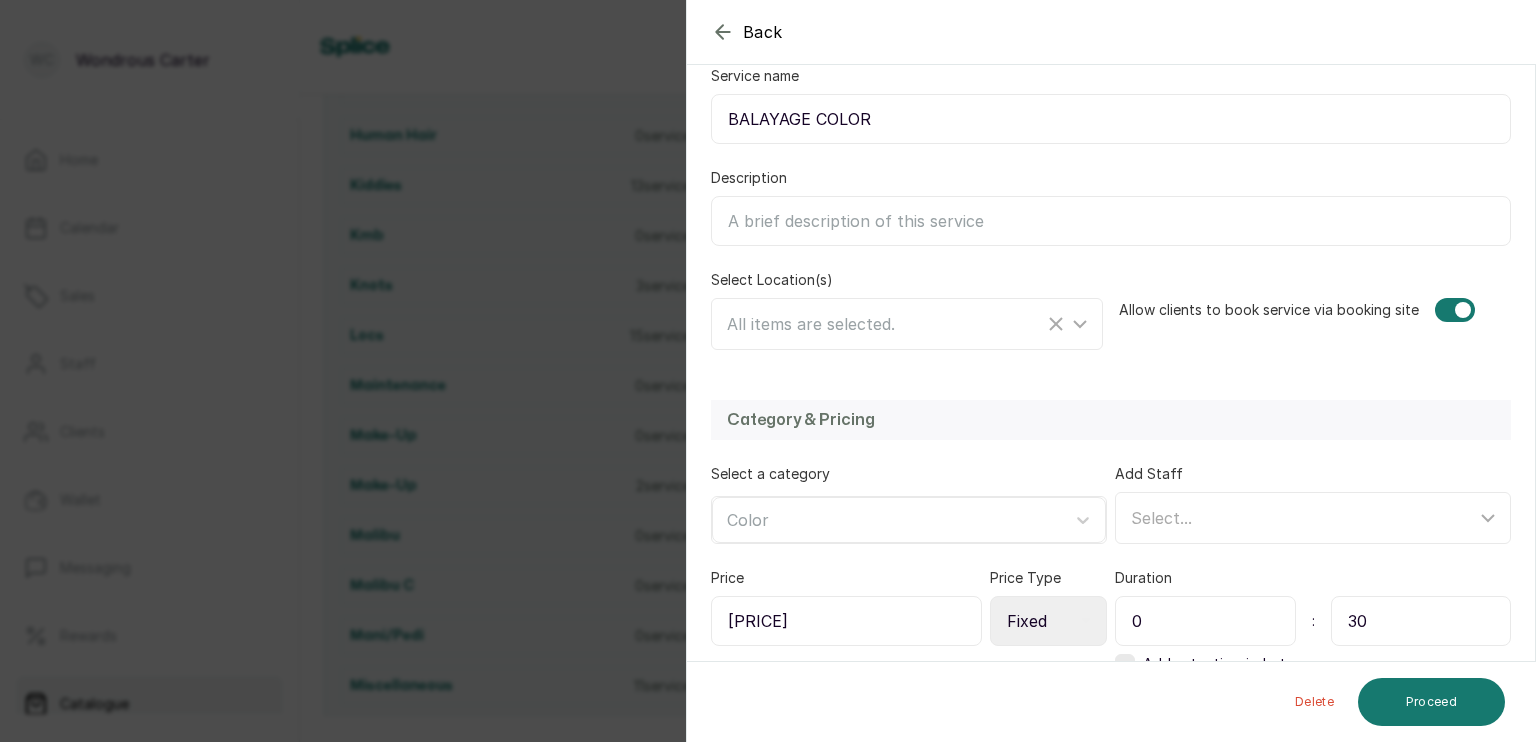 click on "[PRICE]" at bounding box center (846, 621) 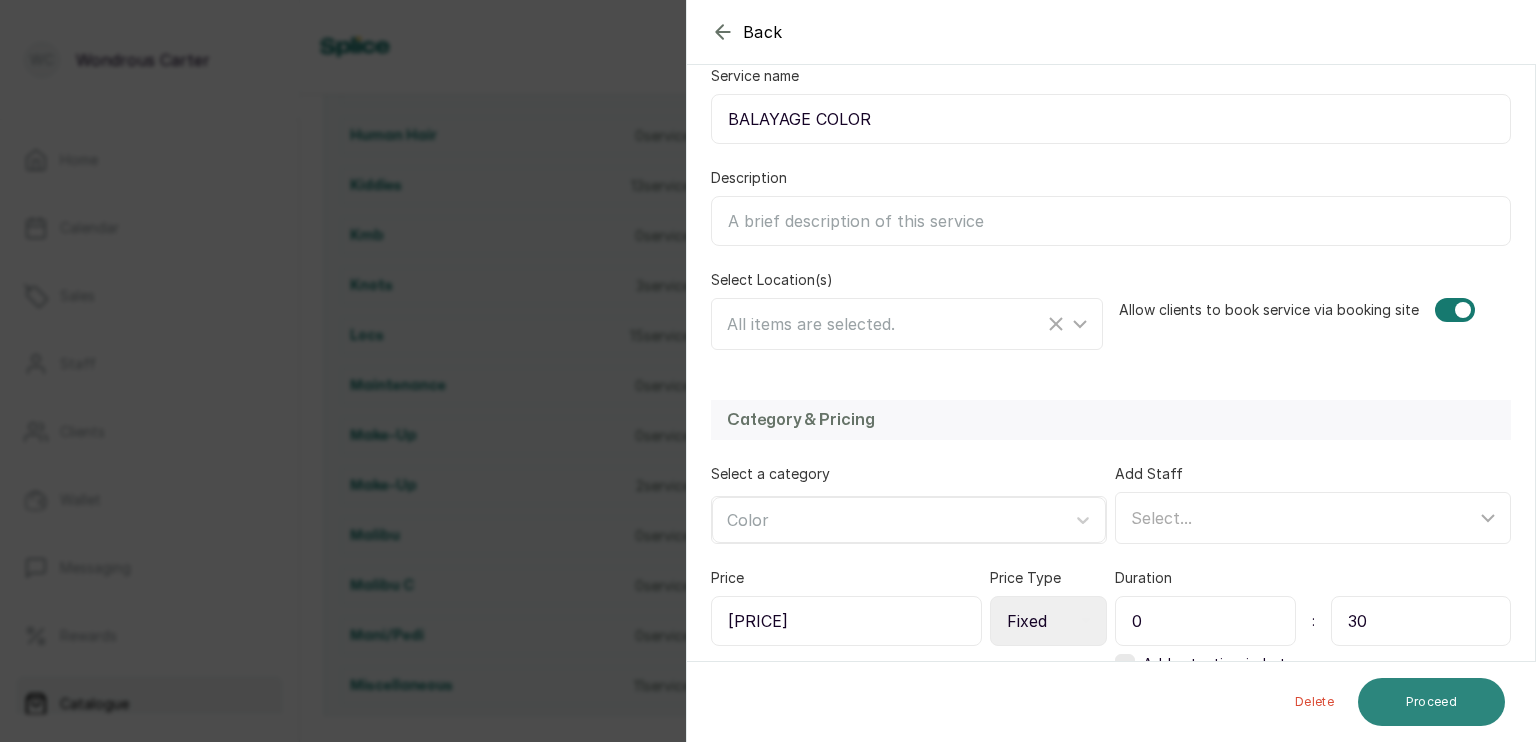 type on "[PRICE]" 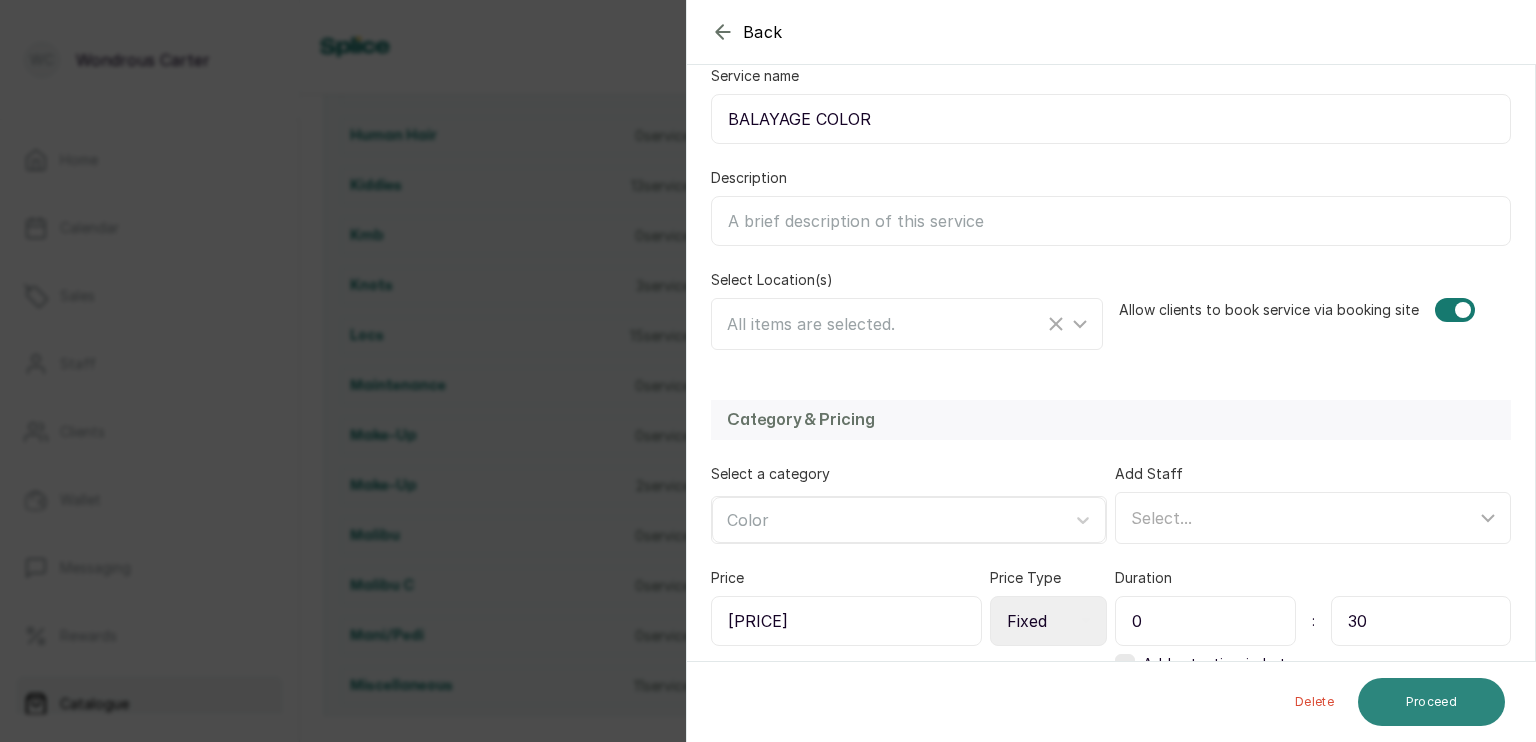 click on "Proceed" at bounding box center (1431, 702) 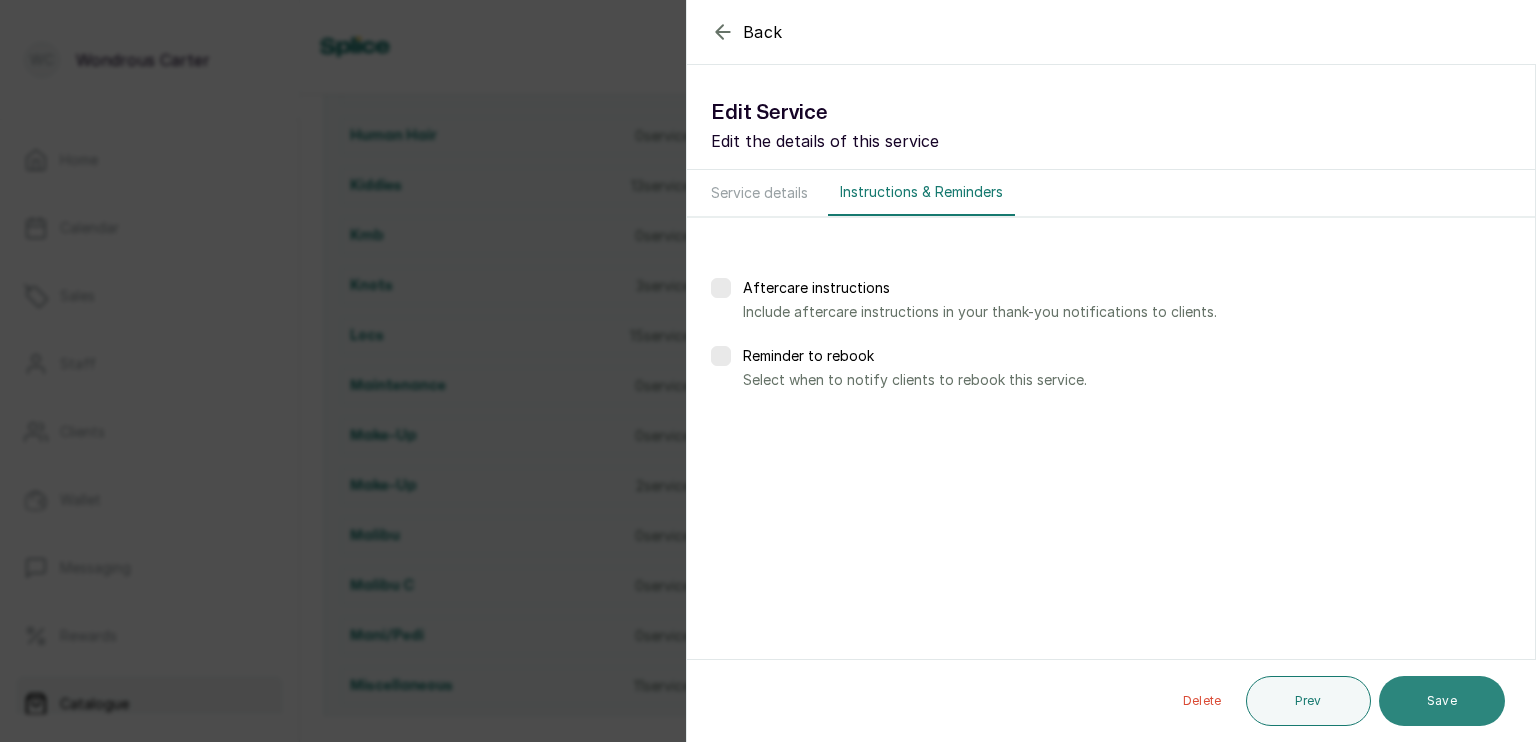 click on "Save" at bounding box center [1442, 701] 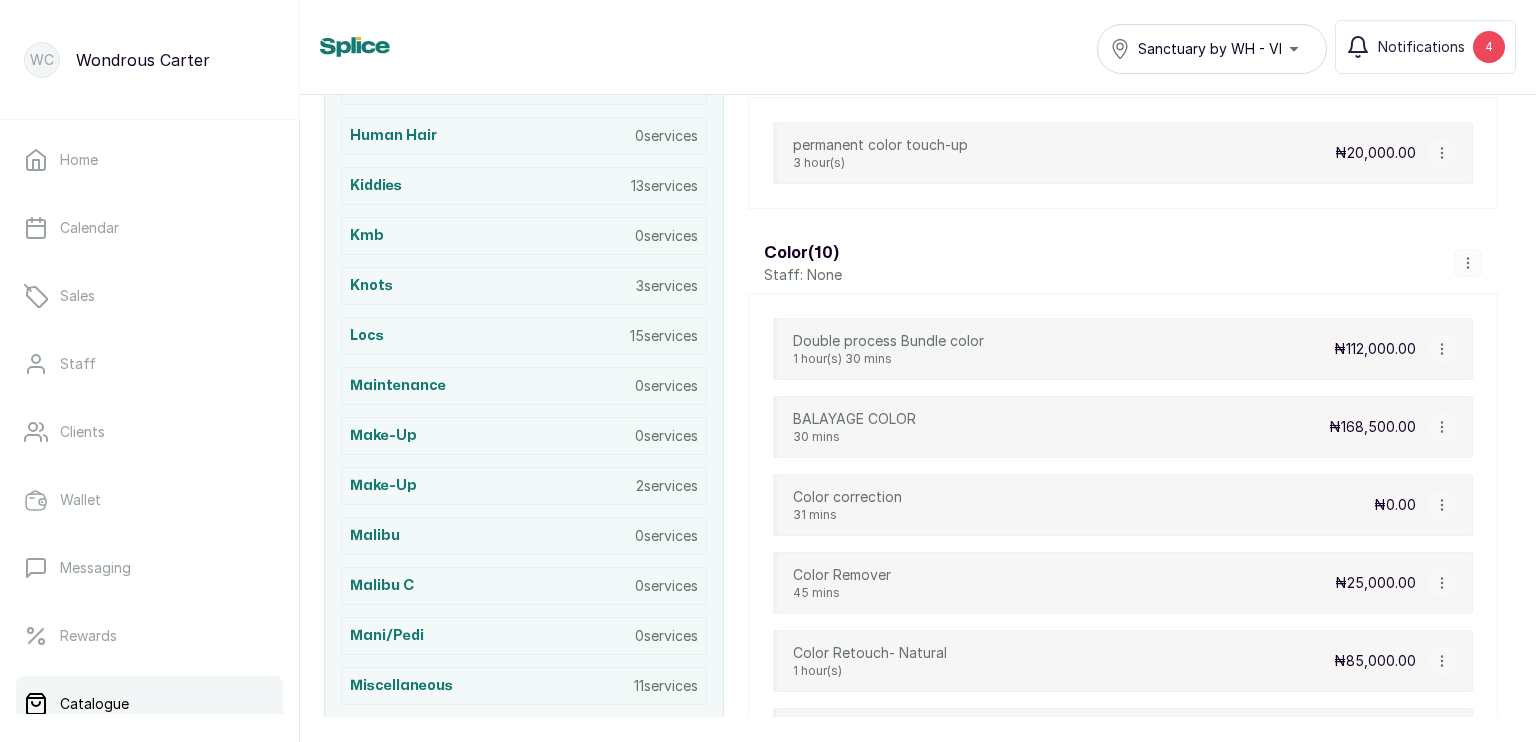 scroll, scrollTop: 1020, scrollLeft: 0, axis: vertical 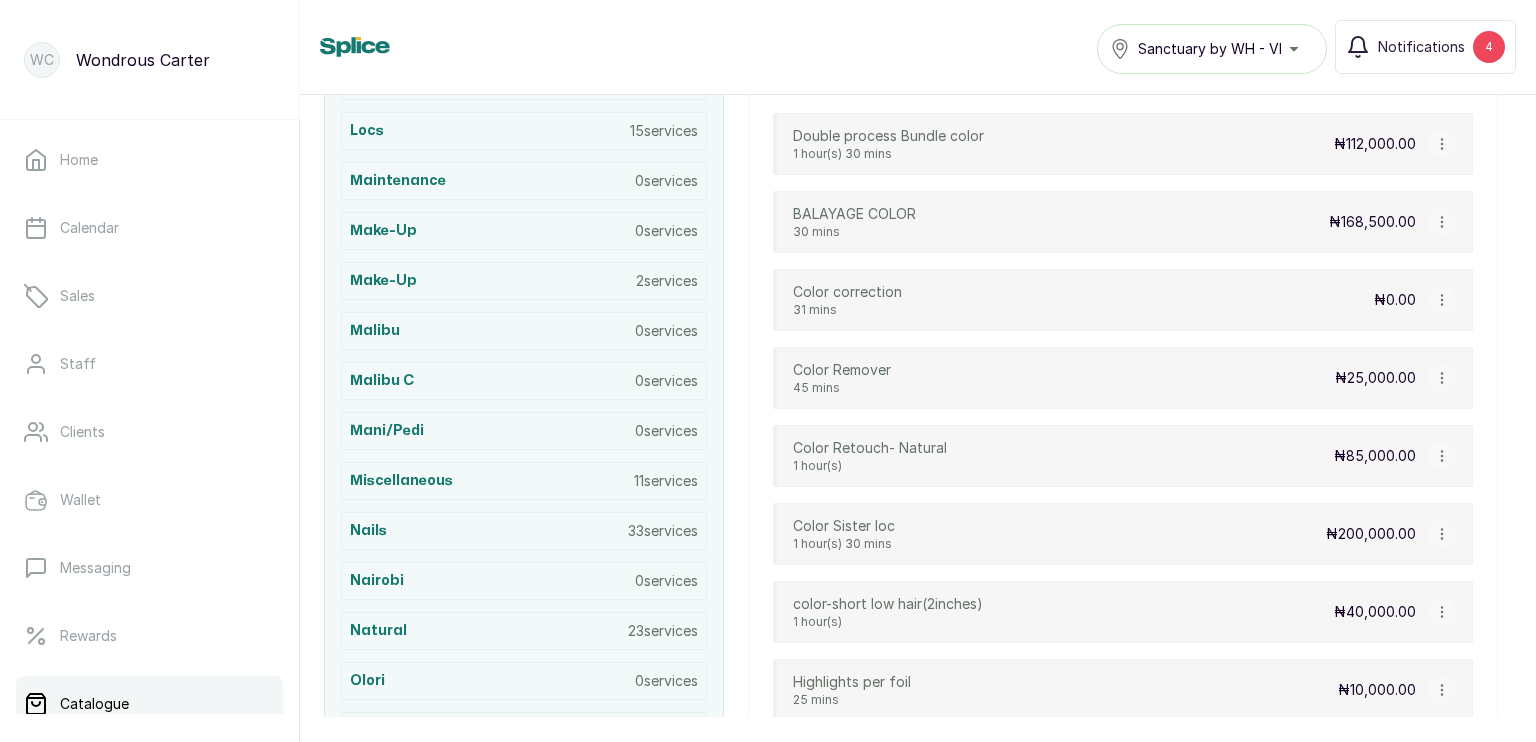 click 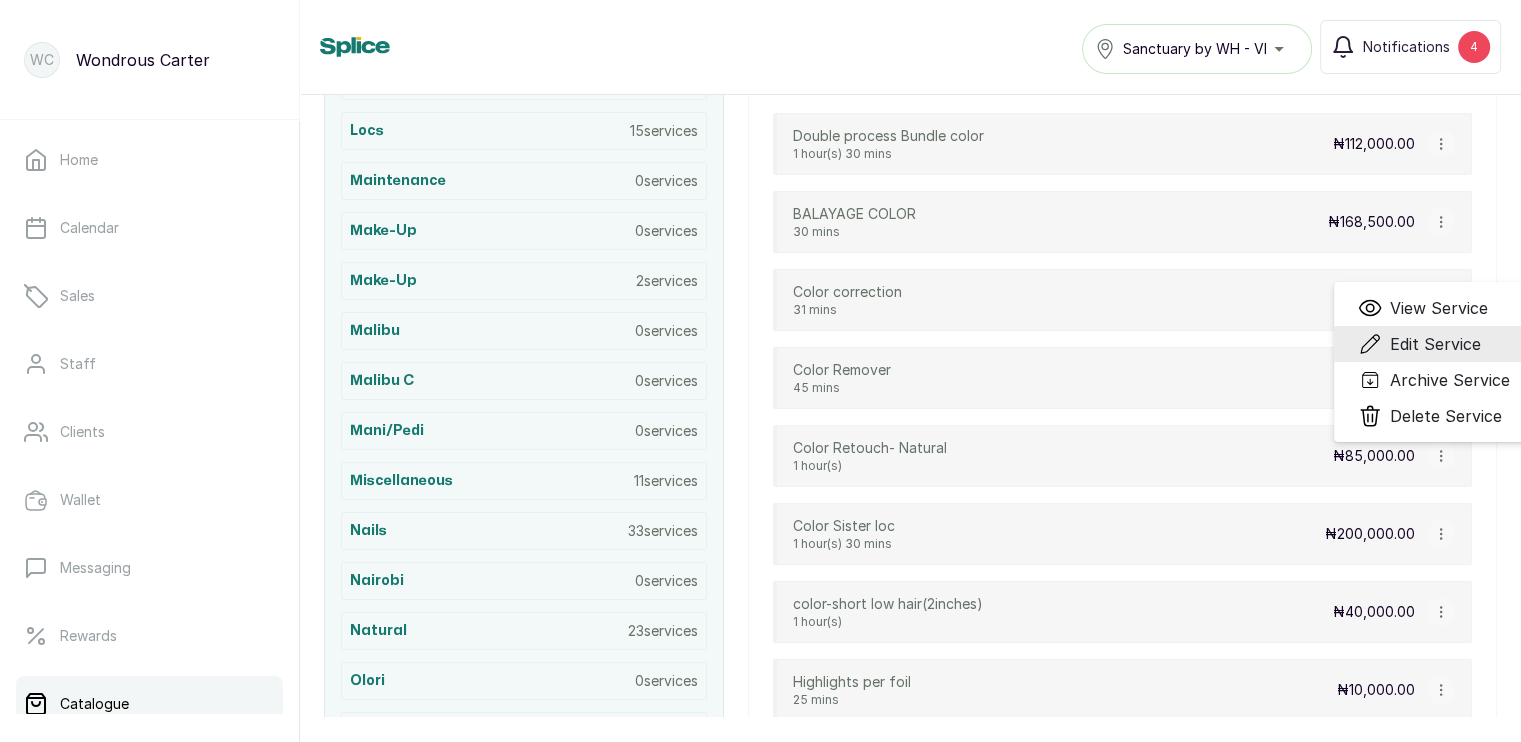 click on "Edit Service" at bounding box center [1435, 344] 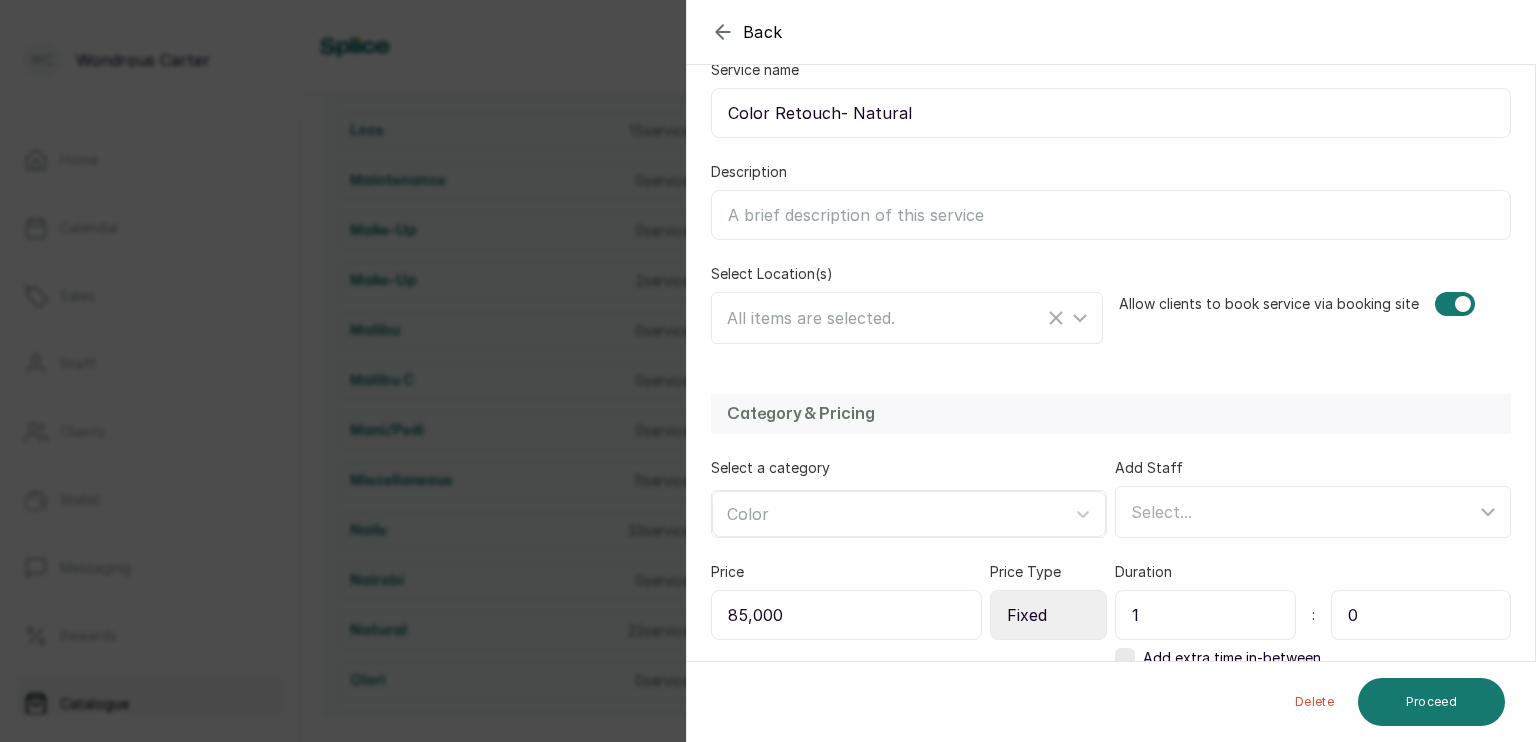scroll, scrollTop: 323, scrollLeft: 0, axis: vertical 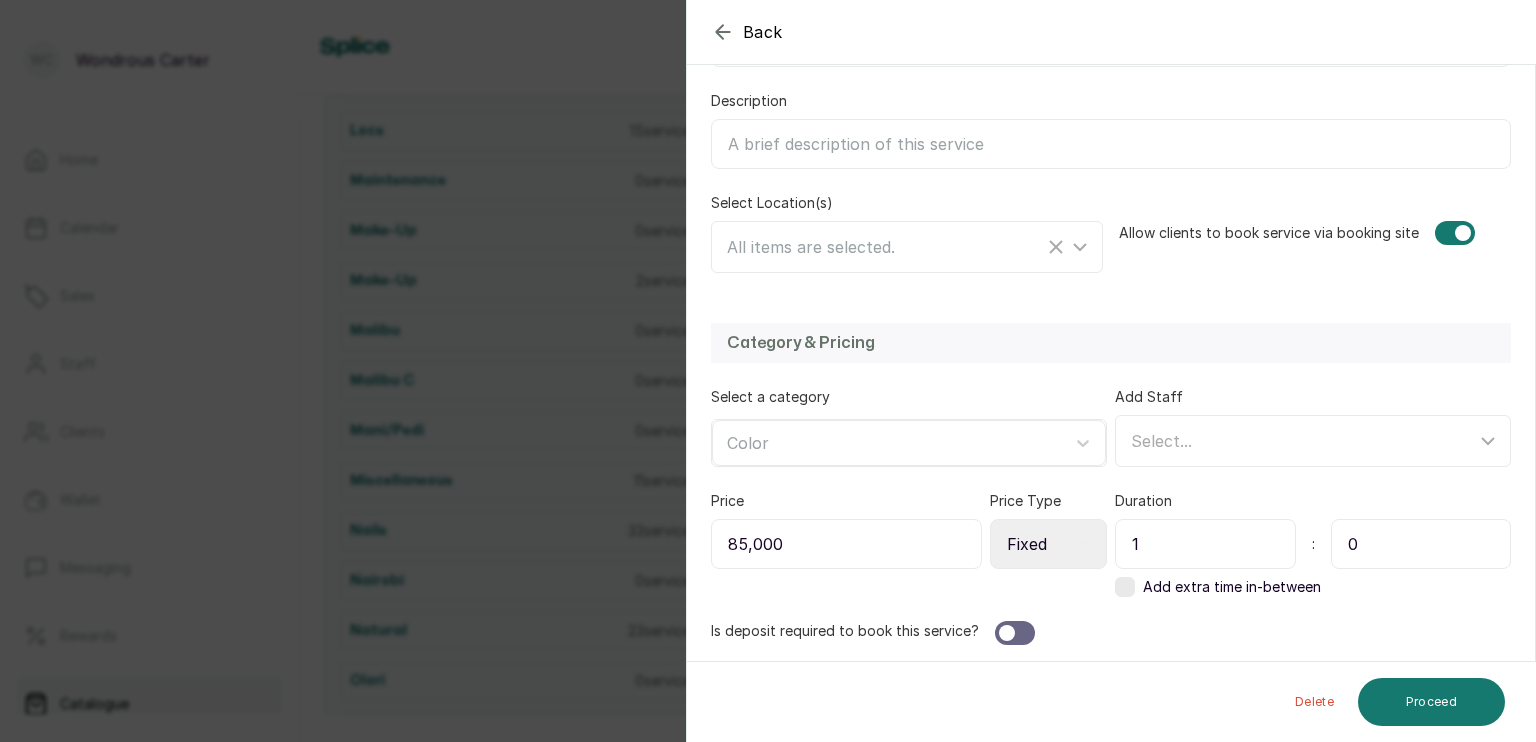 click on "85,000" at bounding box center (846, 544) 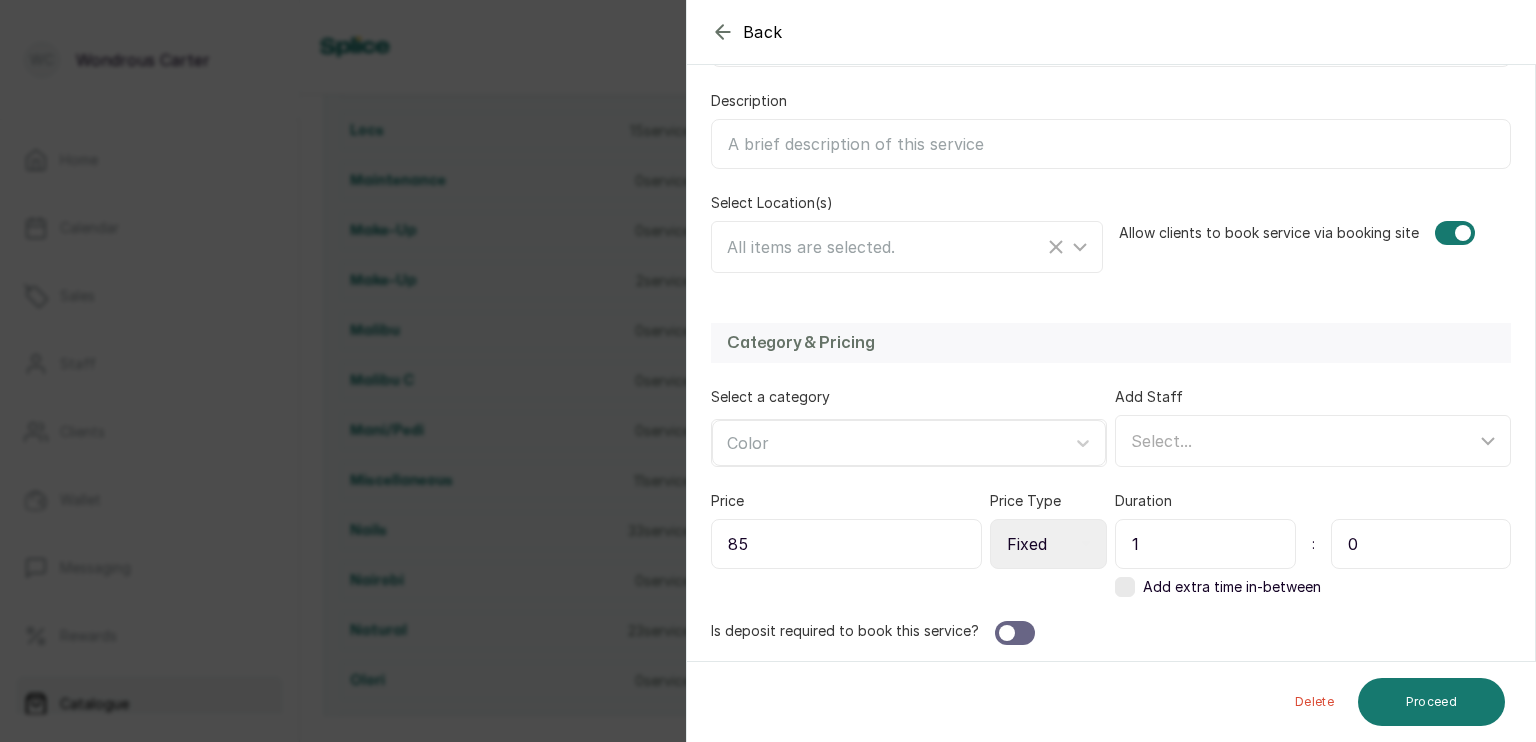type on "8" 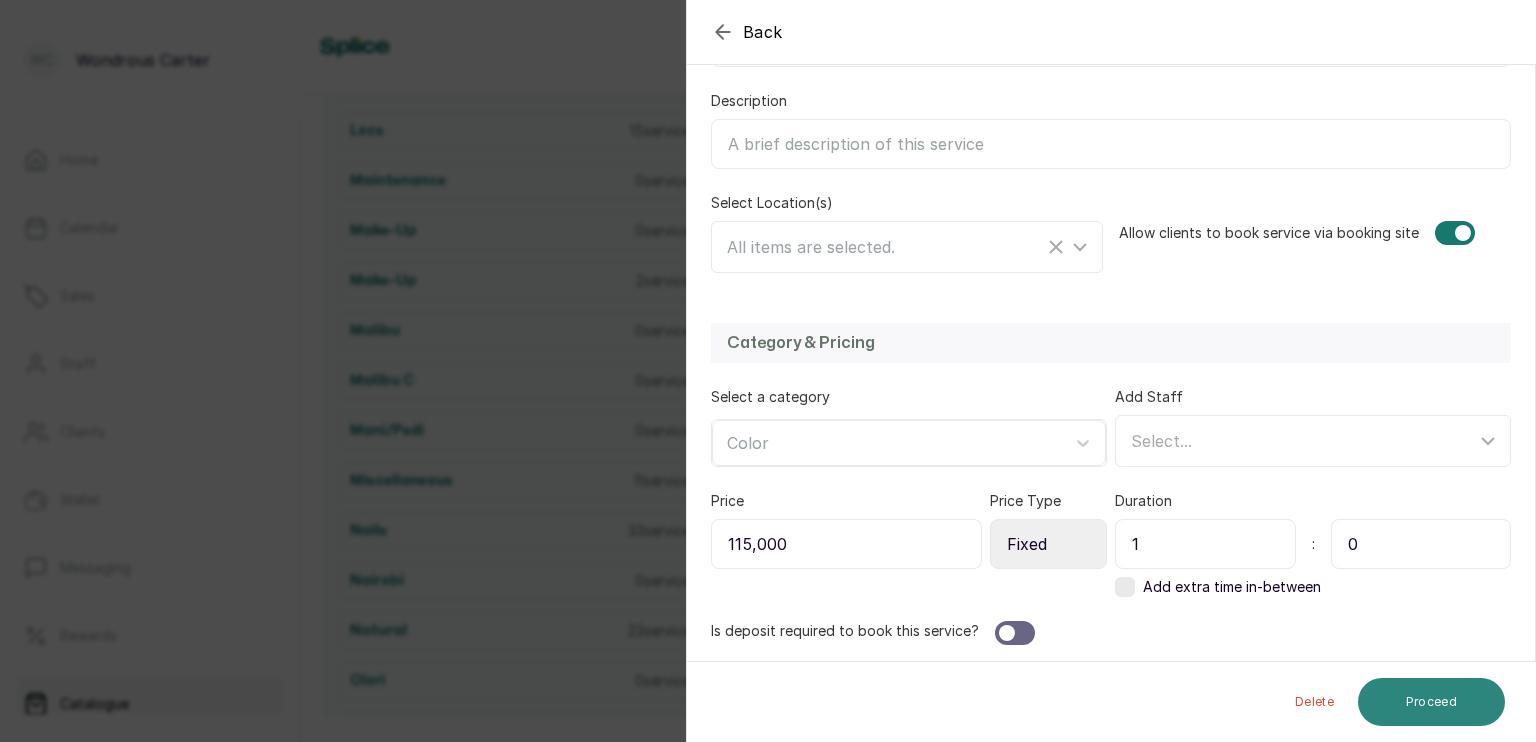 type on "115,000" 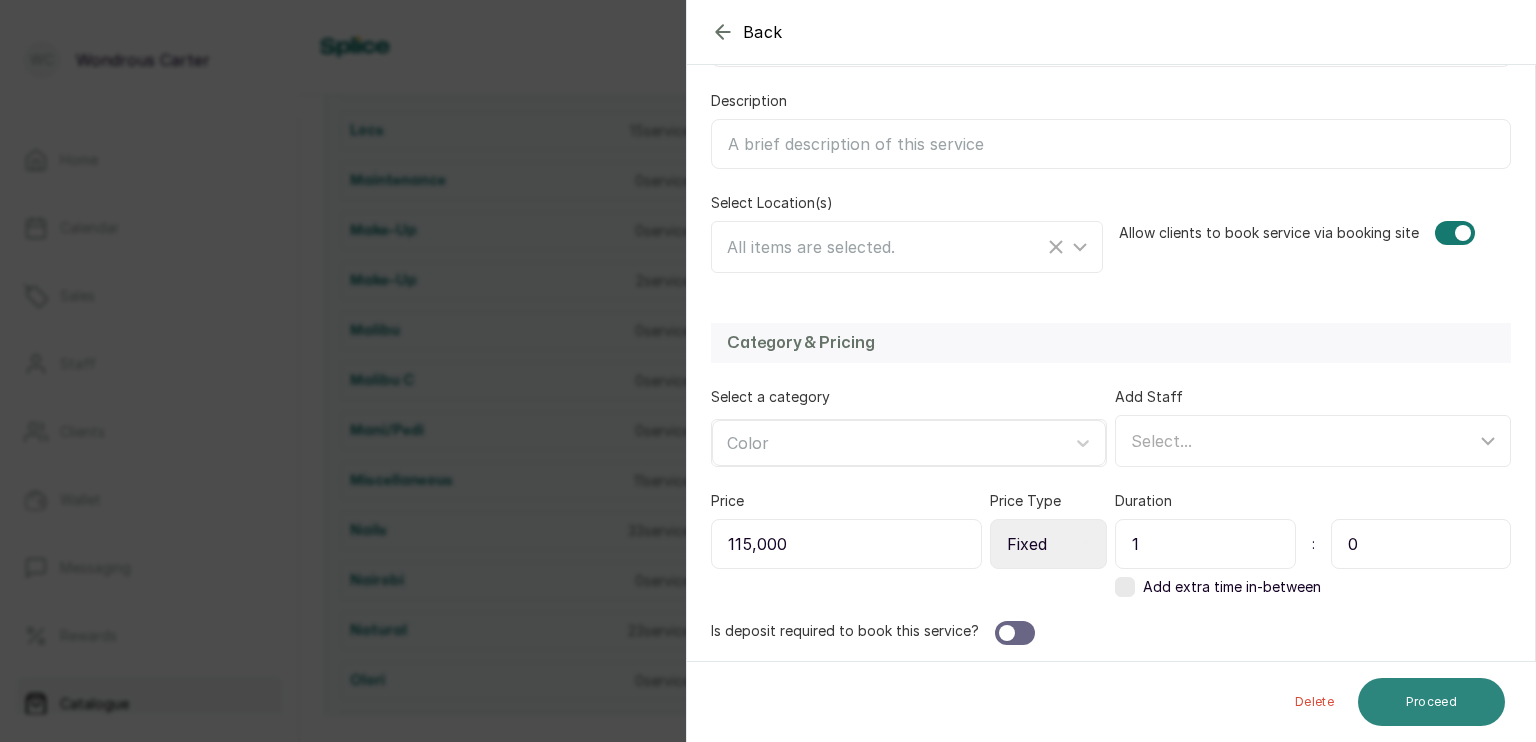 click on "Proceed" at bounding box center [1431, 702] 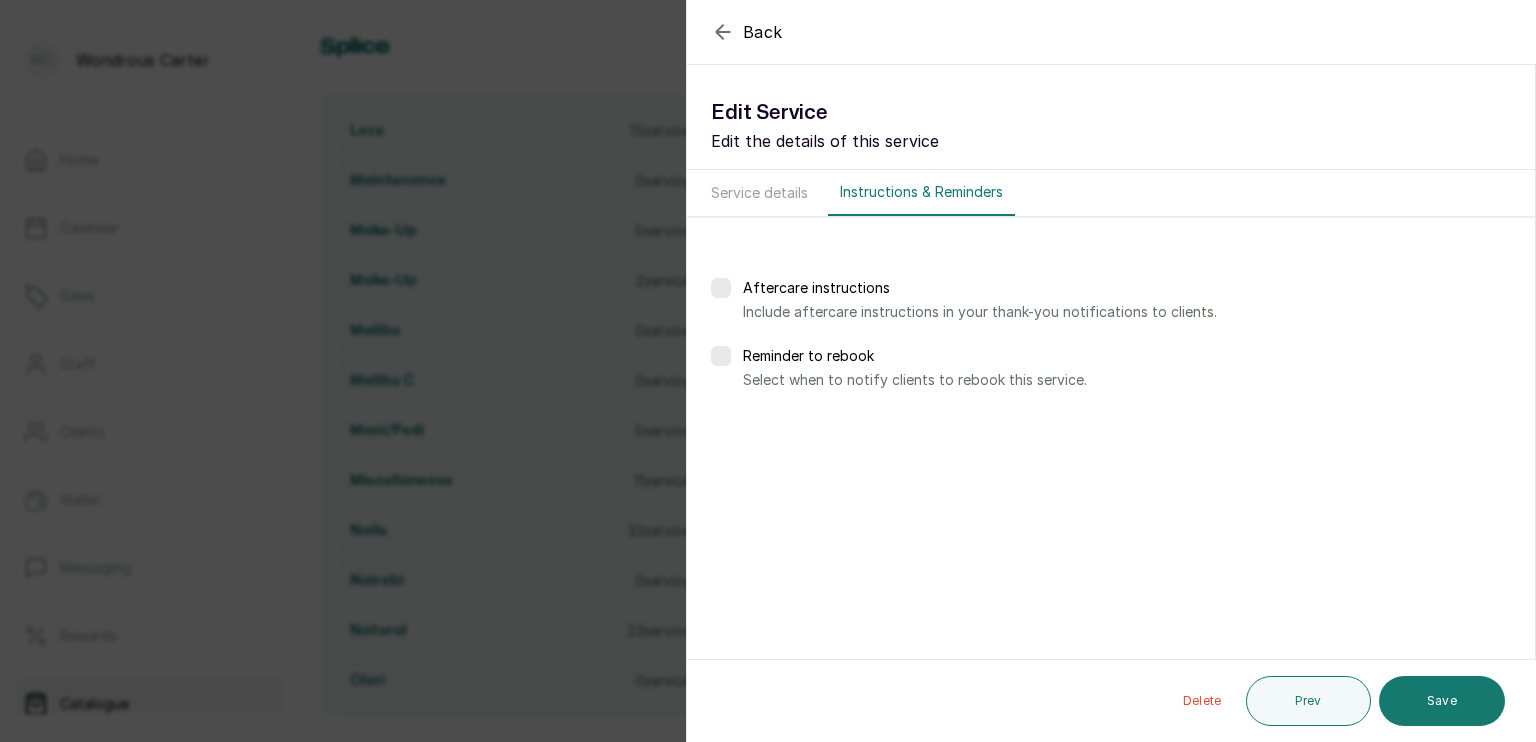 scroll, scrollTop: 0, scrollLeft: 0, axis: both 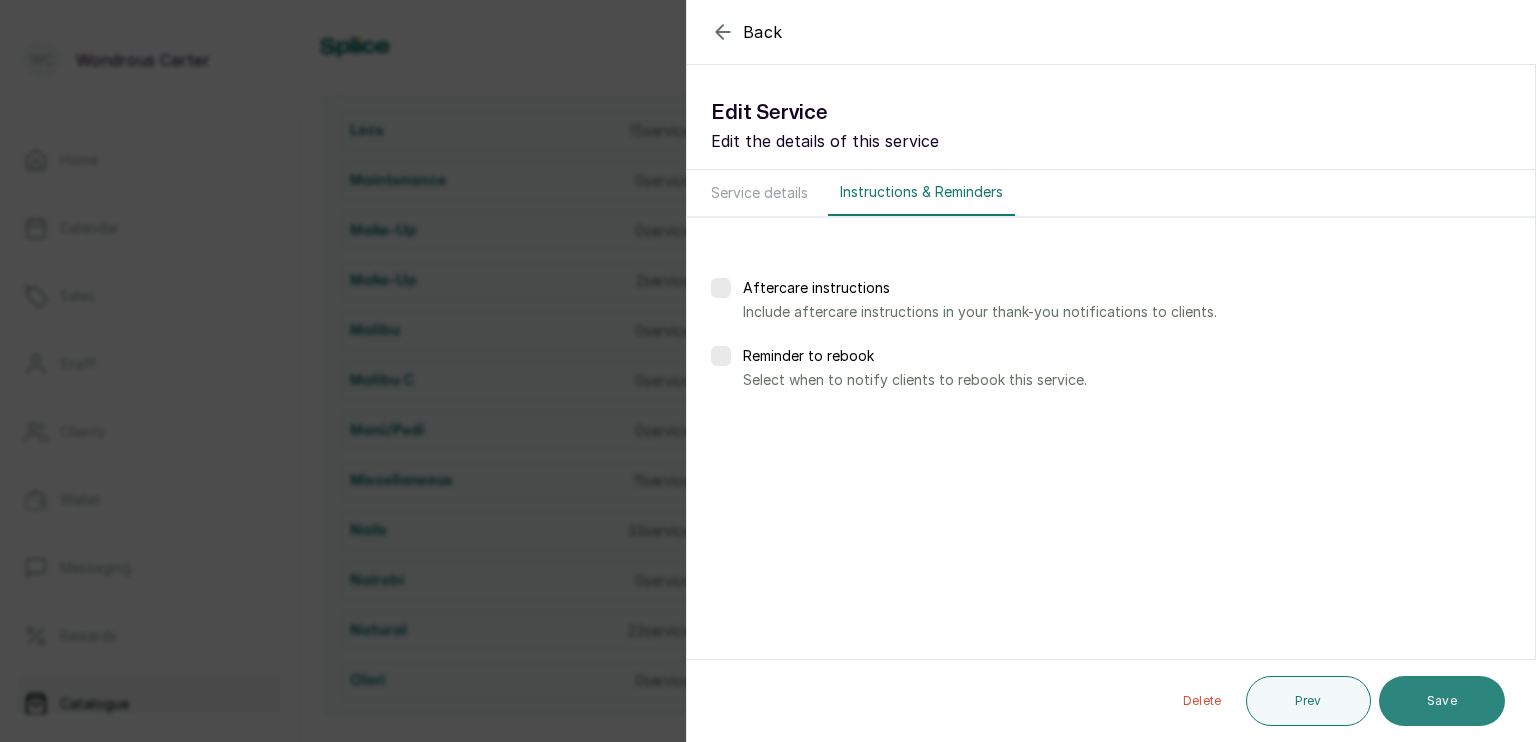 click on "Save" at bounding box center [1442, 701] 